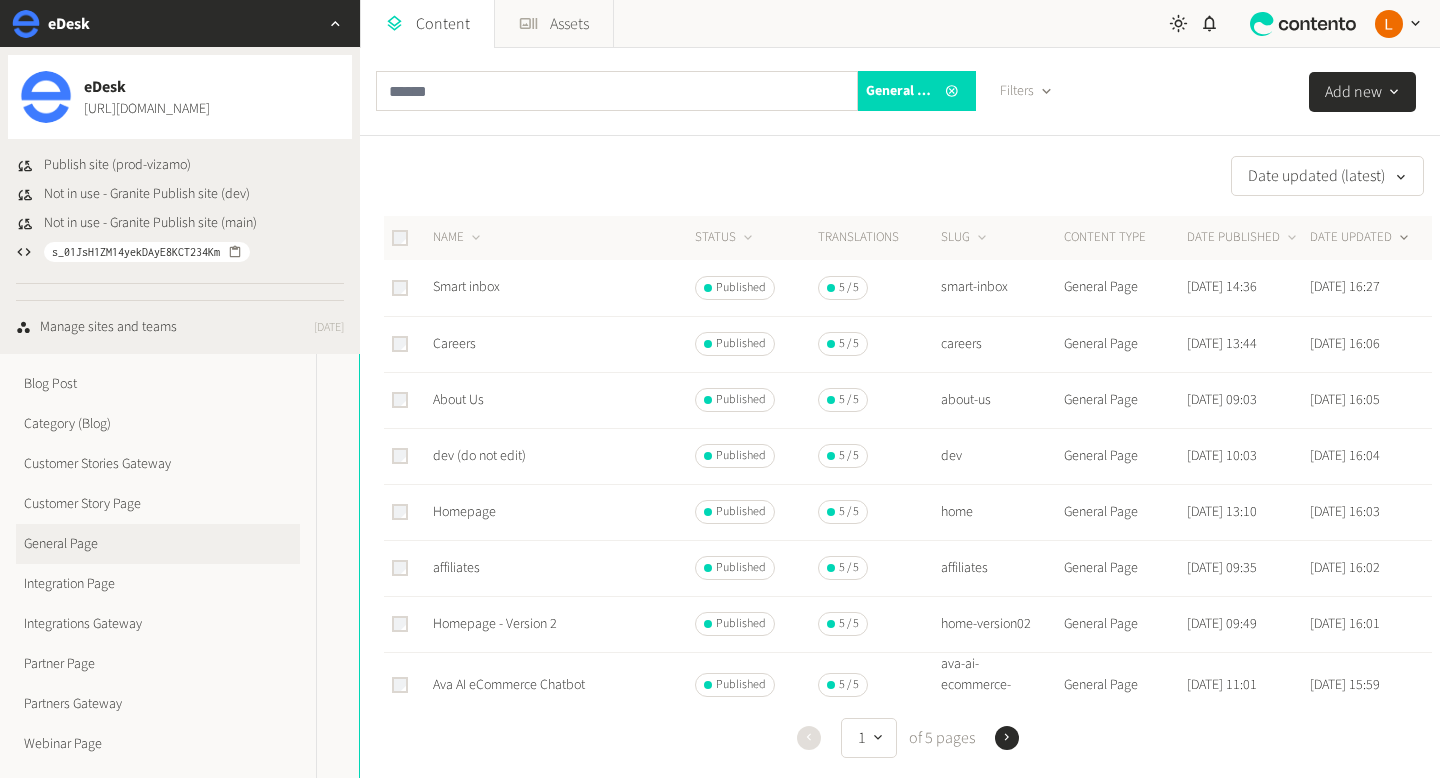 scroll, scrollTop: 0, scrollLeft: 0, axis: both 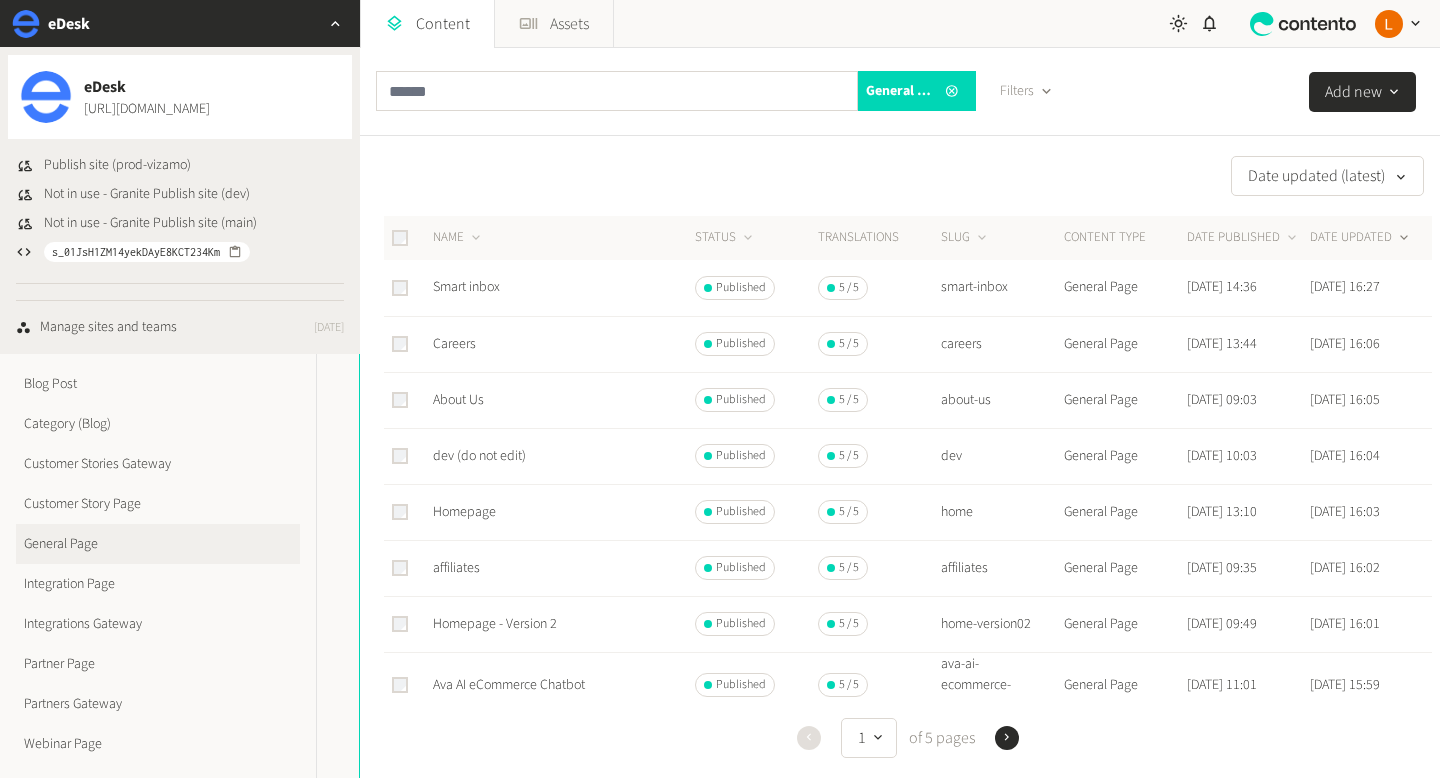 click 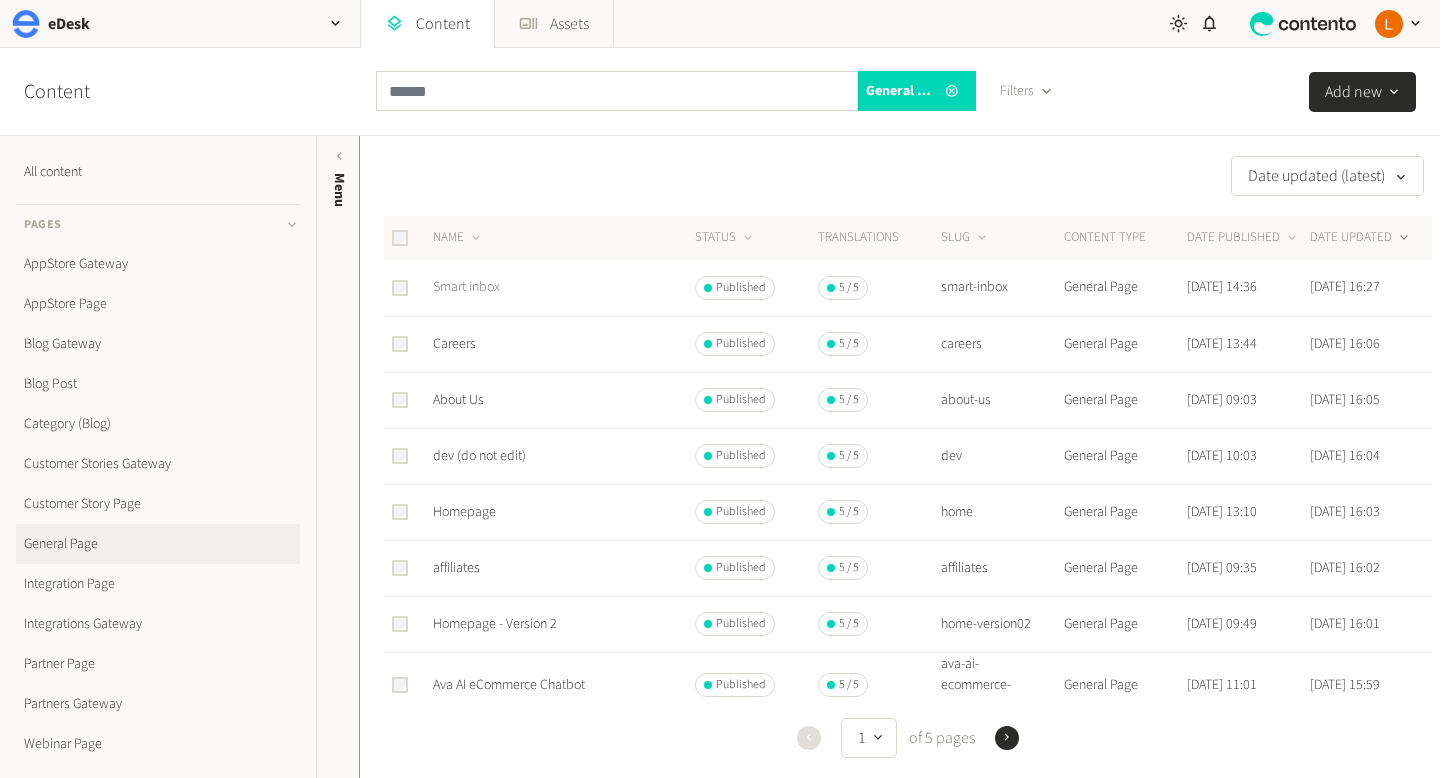 click on "Smart inbox" 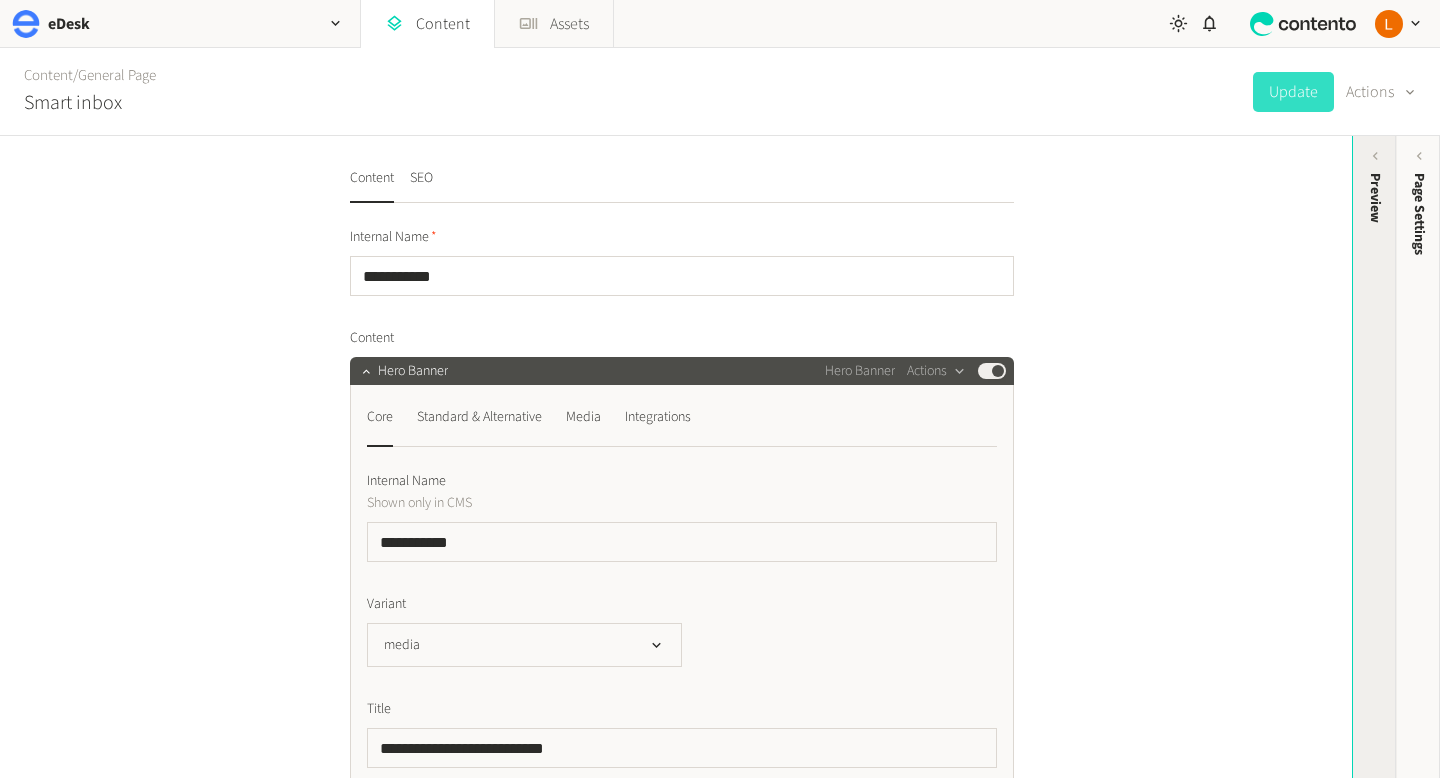 click 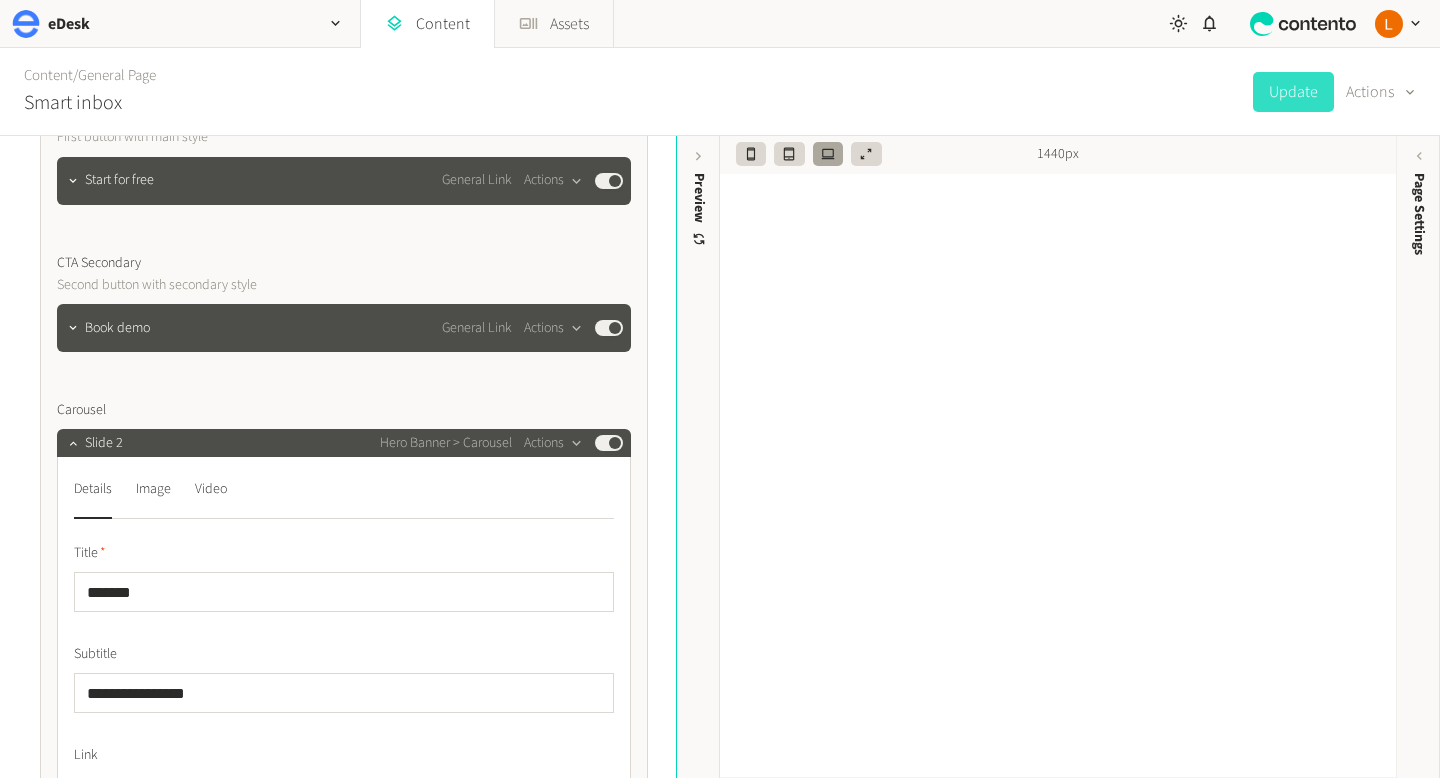 scroll, scrollTop: 888, scrollLeft: 0, axis: vertical 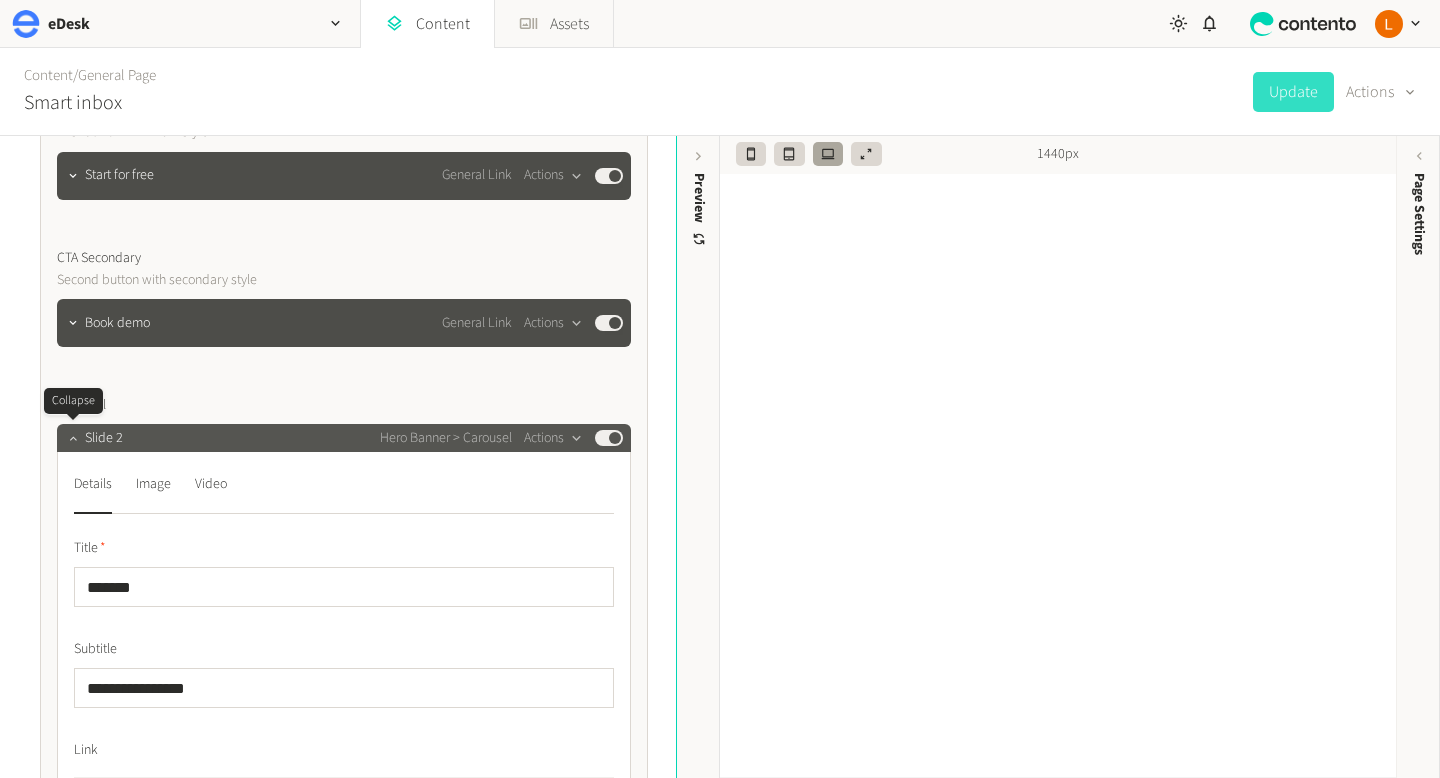 click 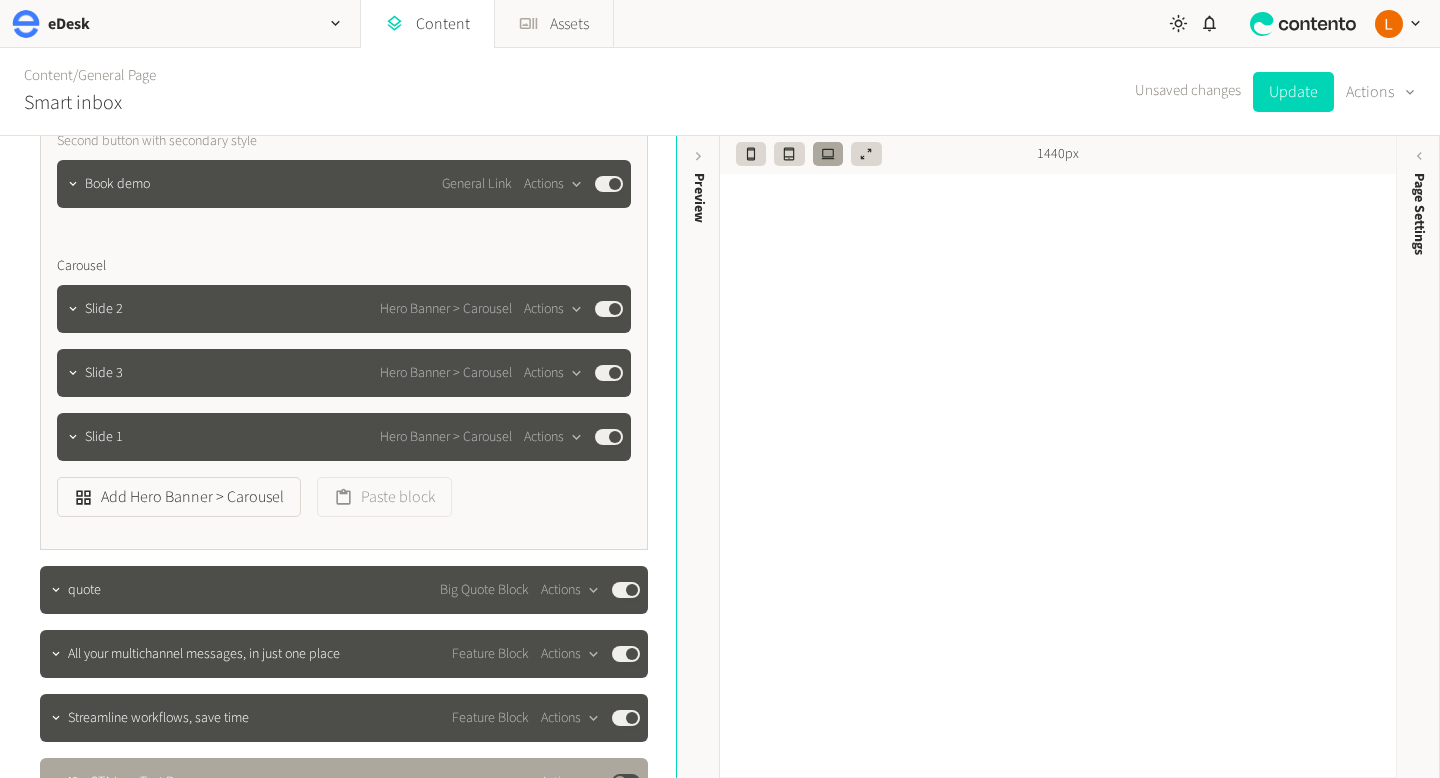 scroll, scrollTop: 1041, scrollLeft: 0, axis: vertical 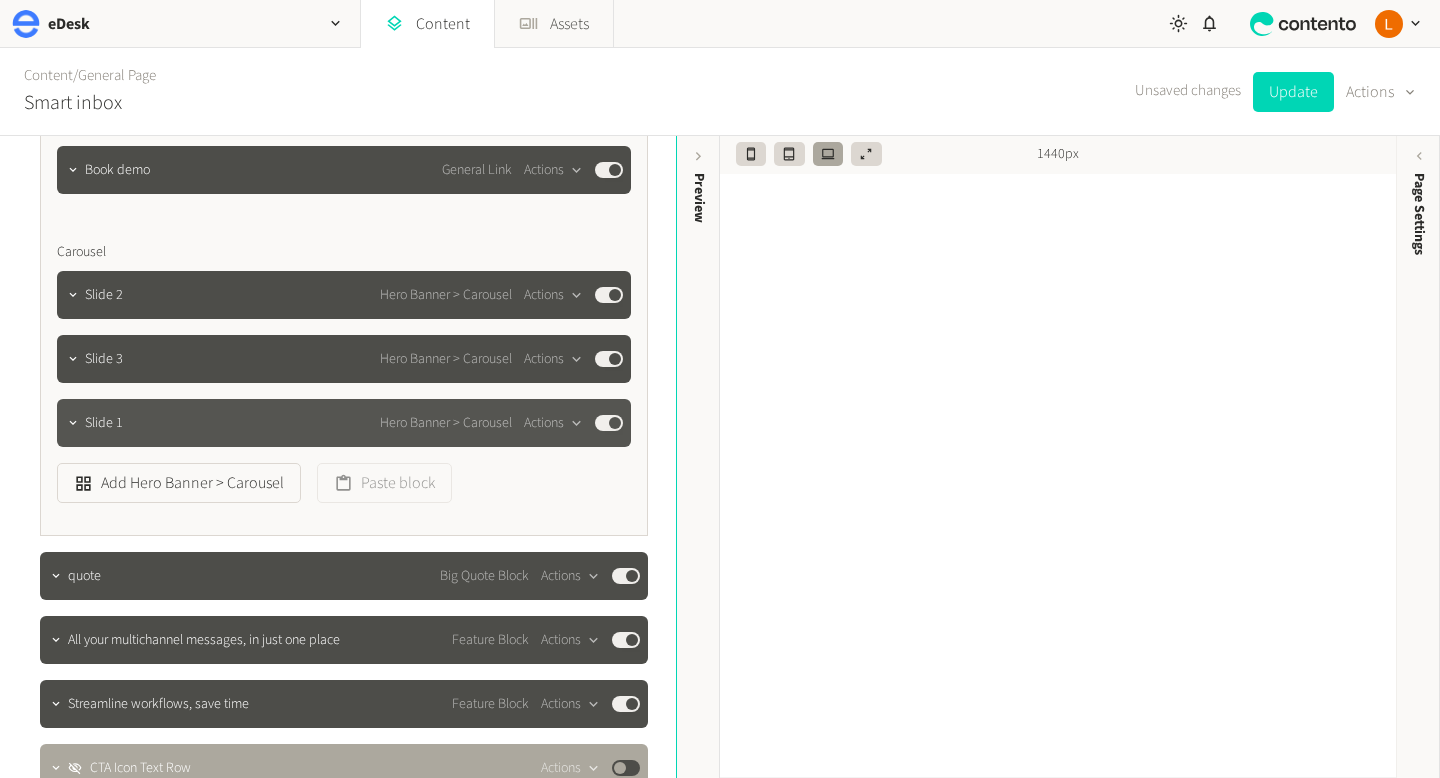 click on "Slide 1" 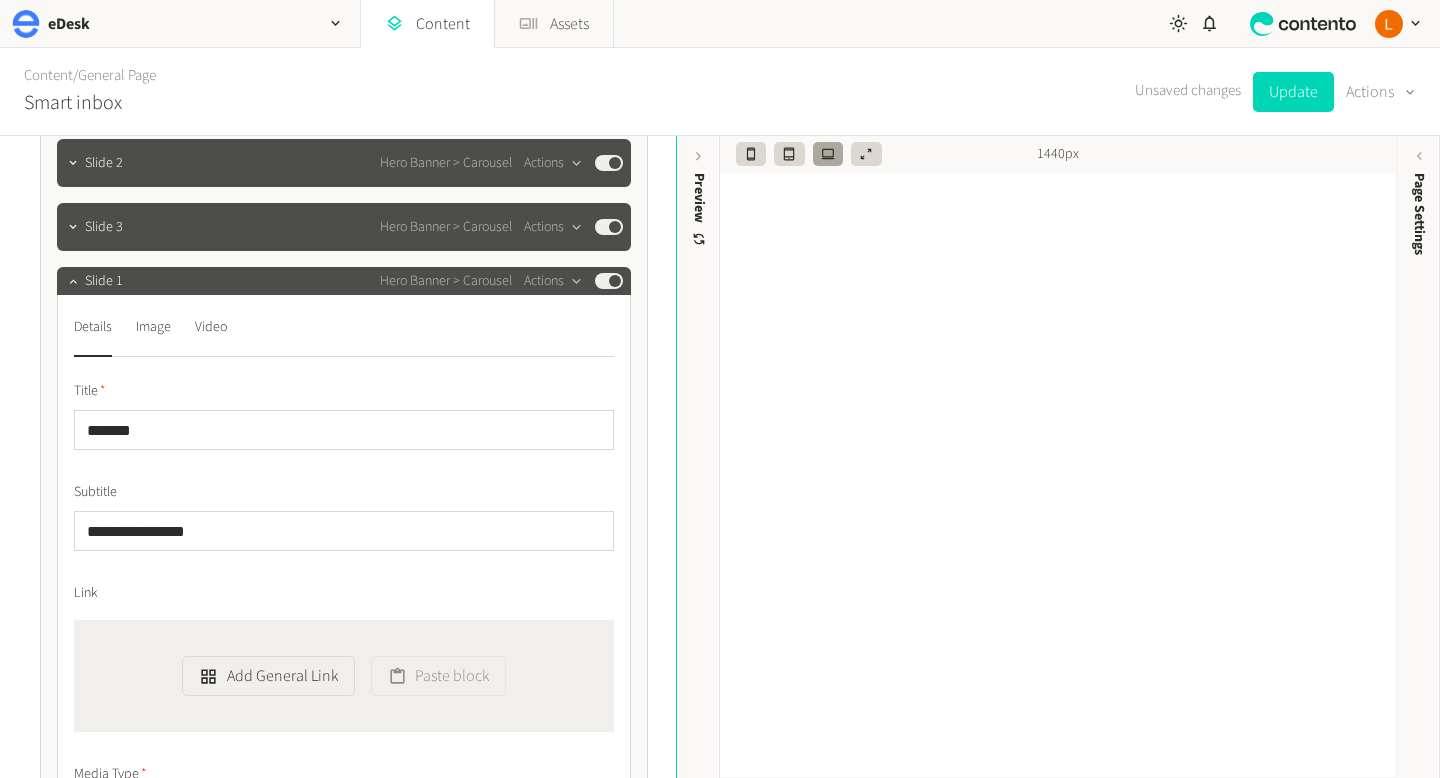 scroll, scrollTop: 1205, scrollLeft: 0, axis: vertical 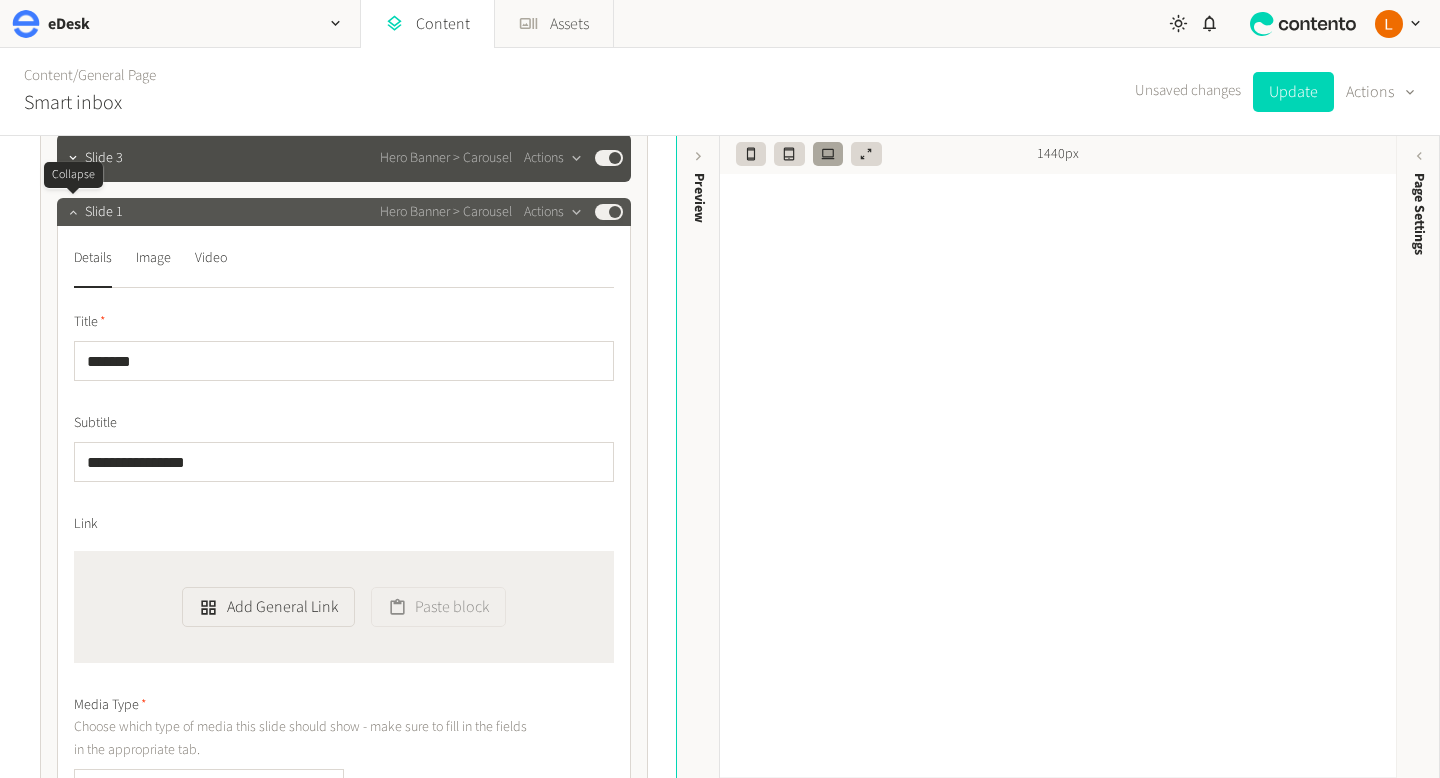 click 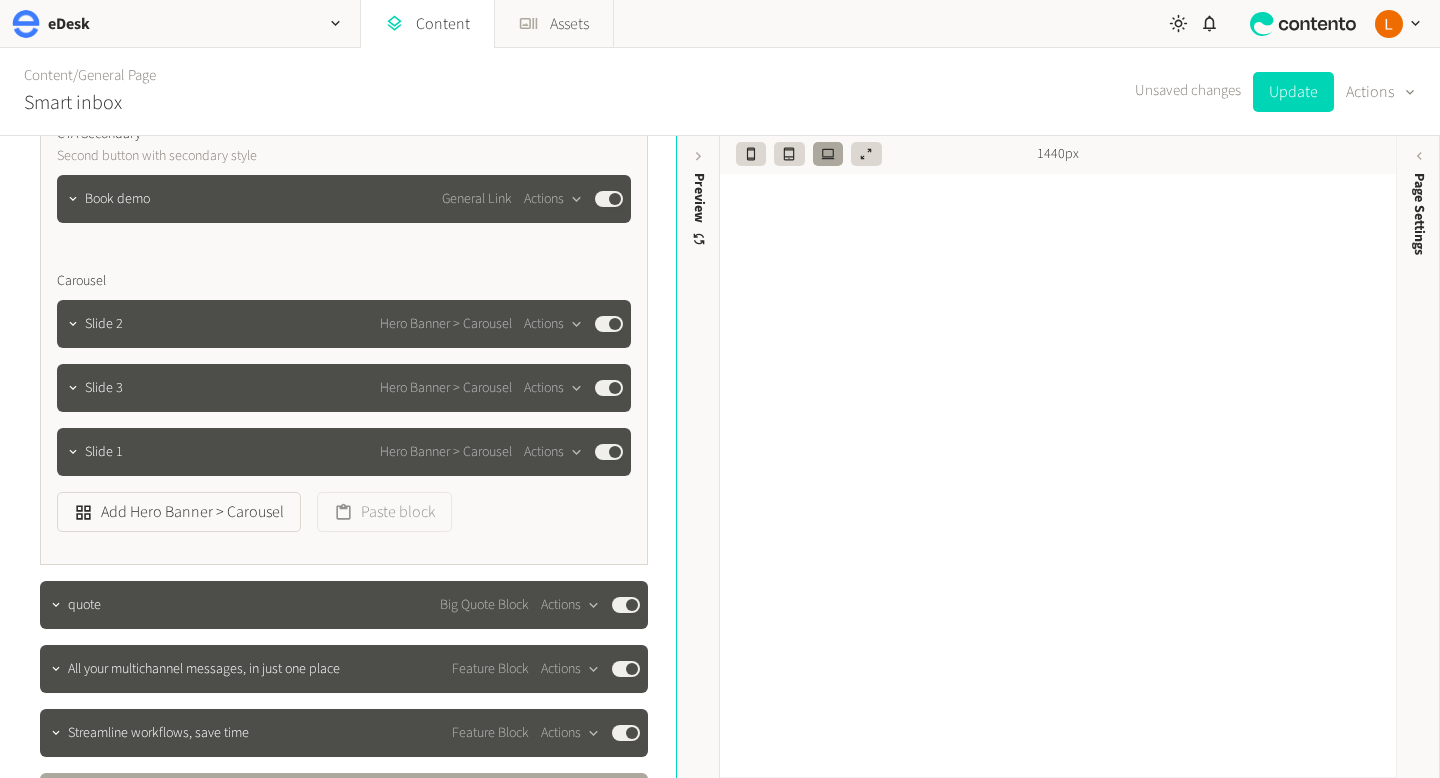 scroll, scrollTop: 990, scrollLeft: 0, axis: vertical 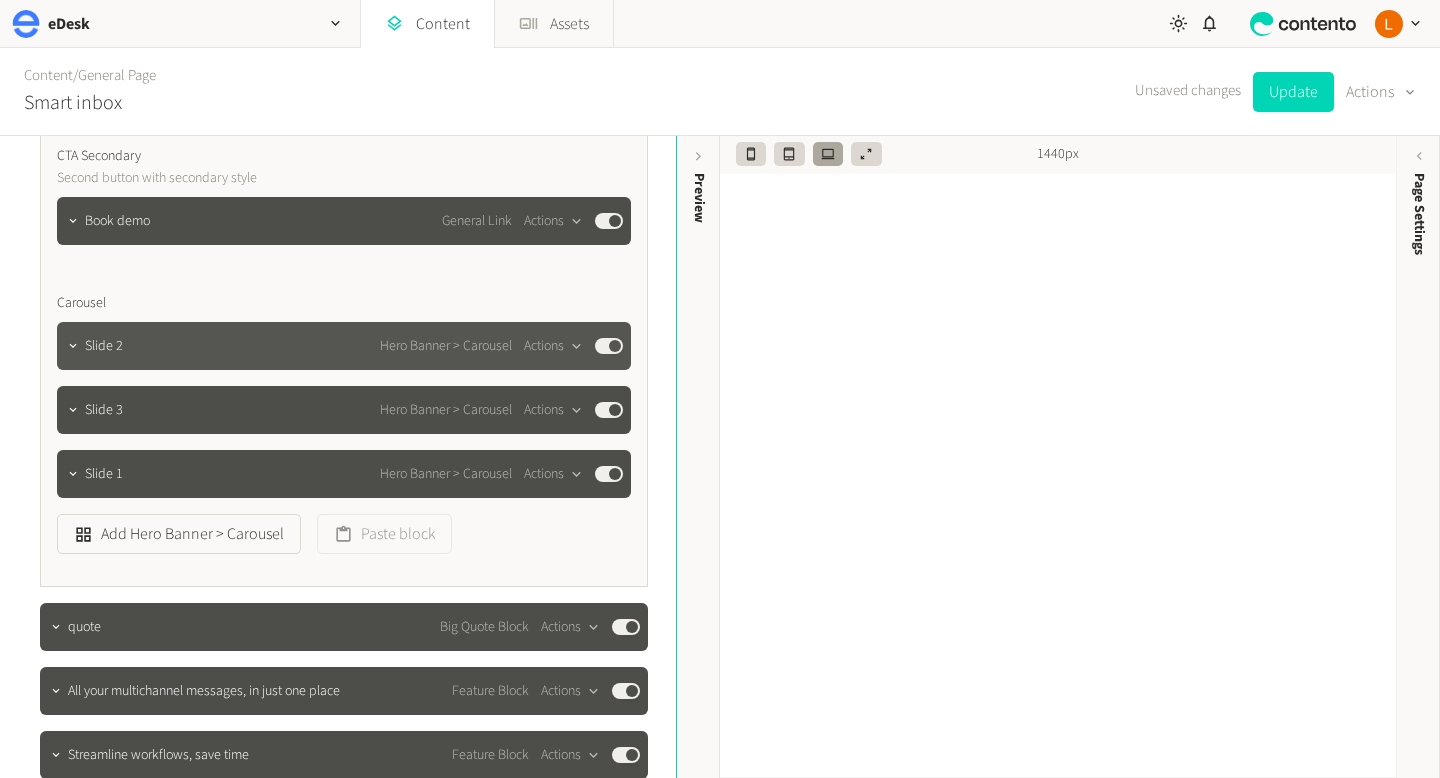 click on "Published" 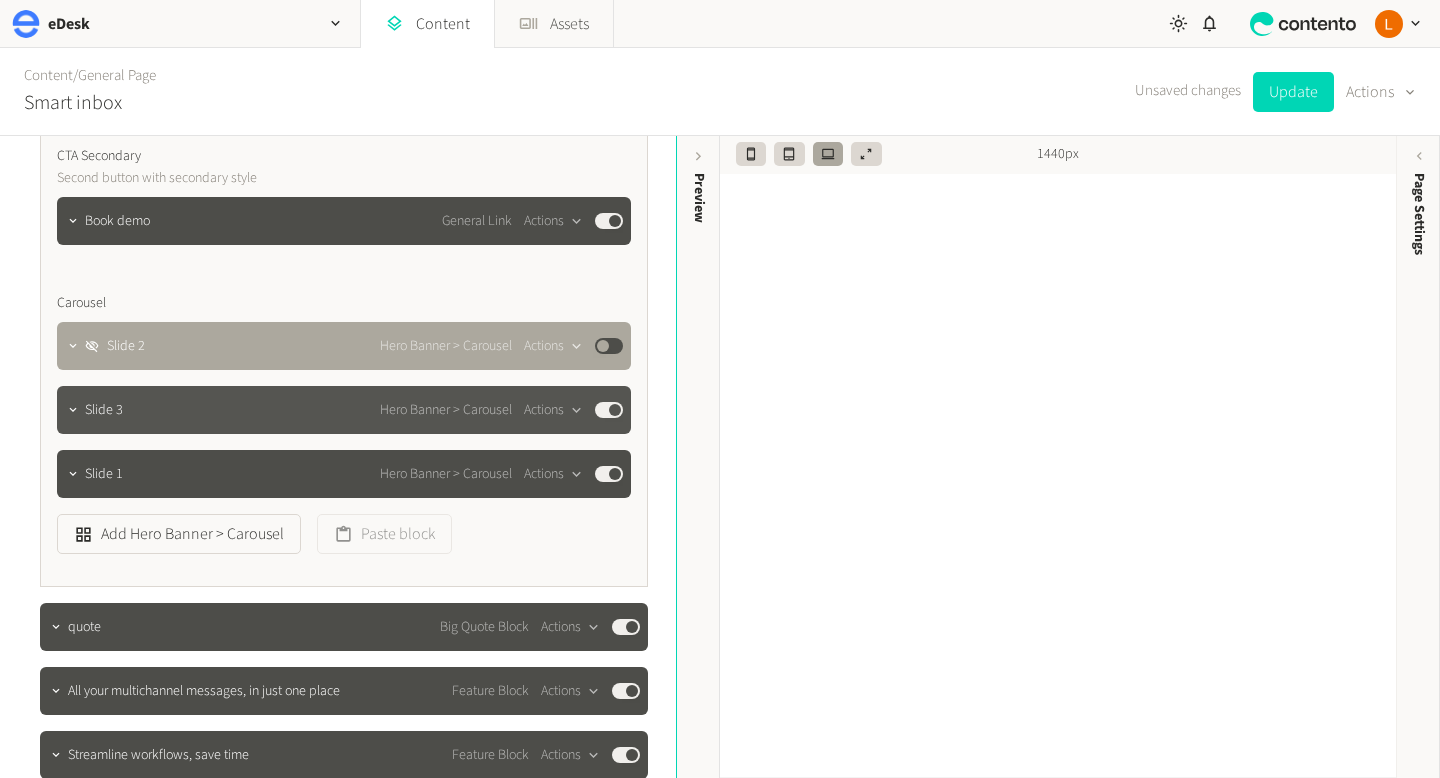 click on "Published" 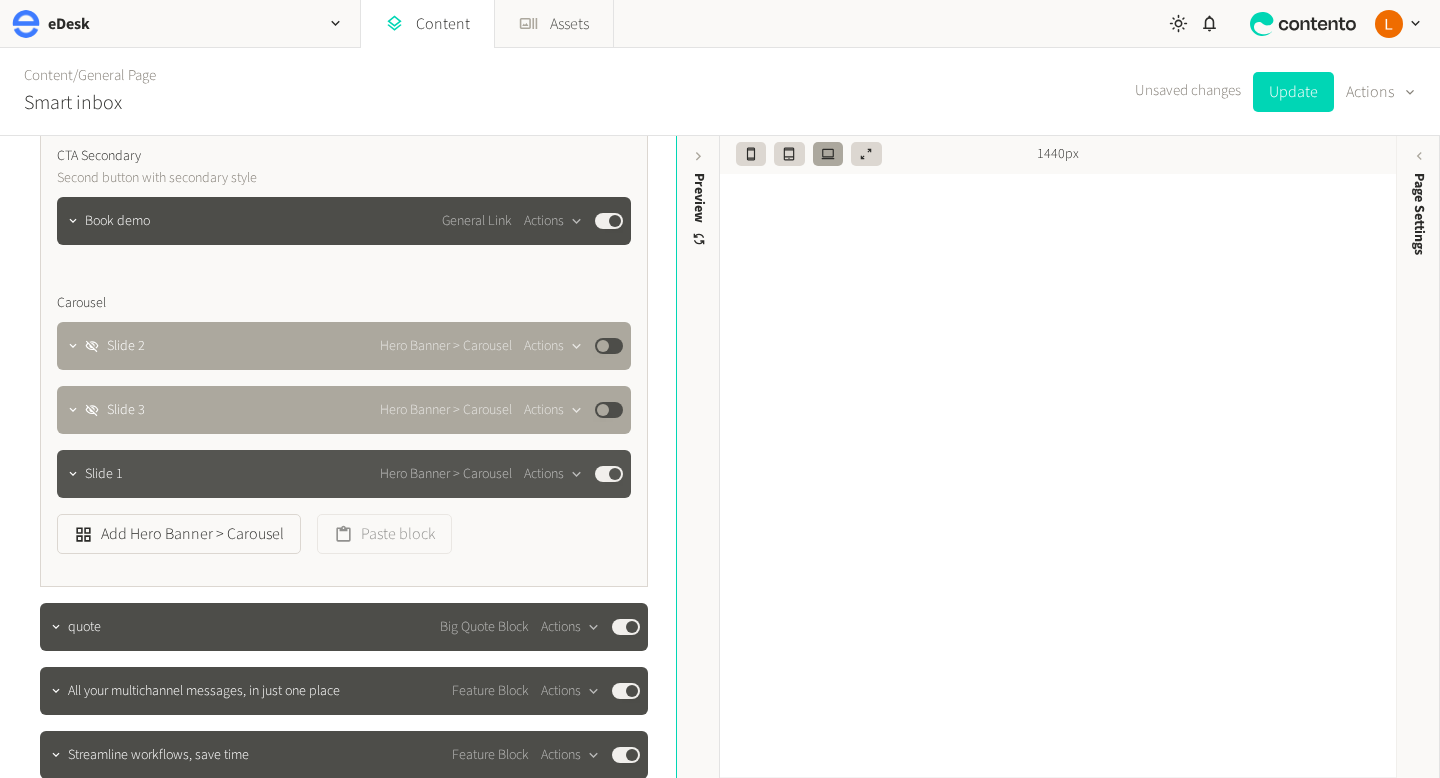 click on "Published" 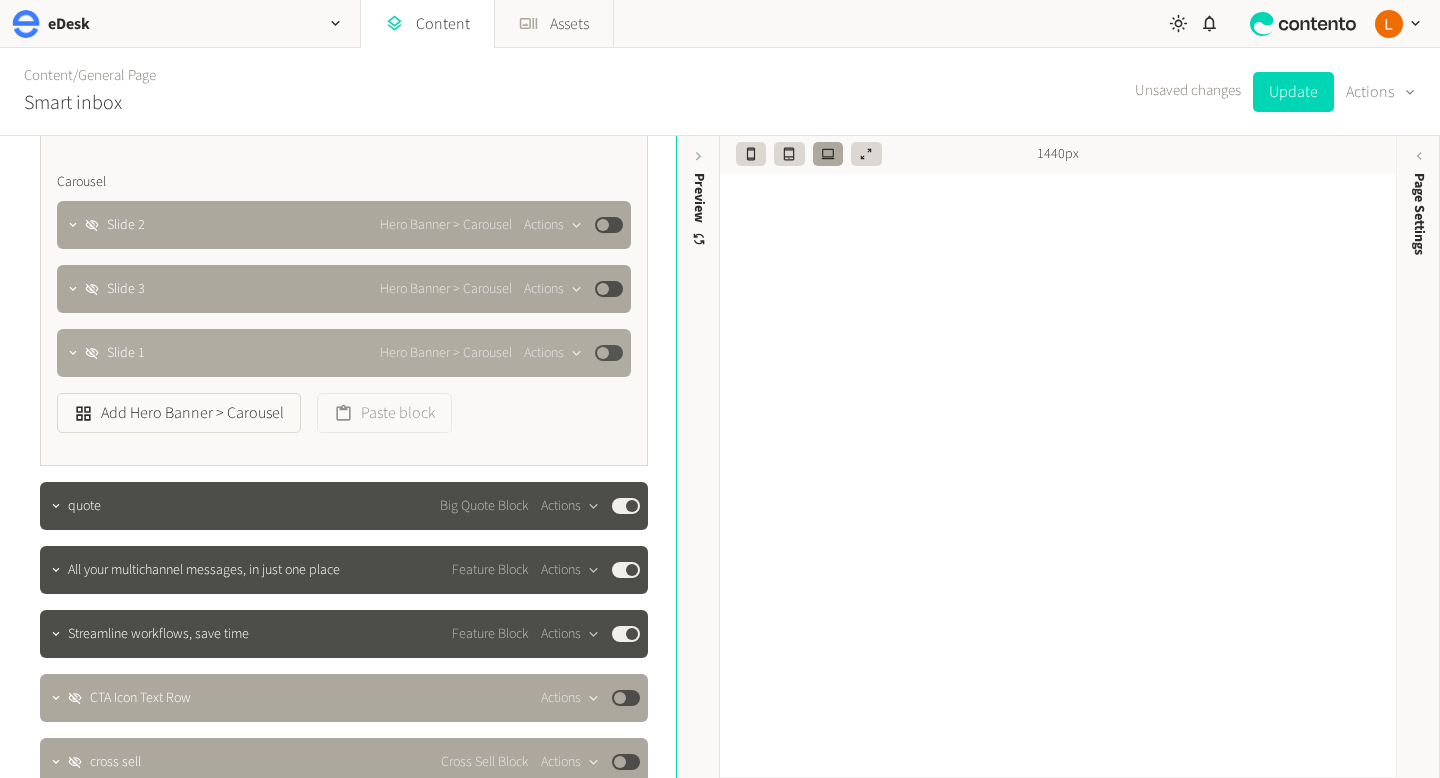 scroll, scrollTop: 1098, scrollLeft: 0, axis: vertical 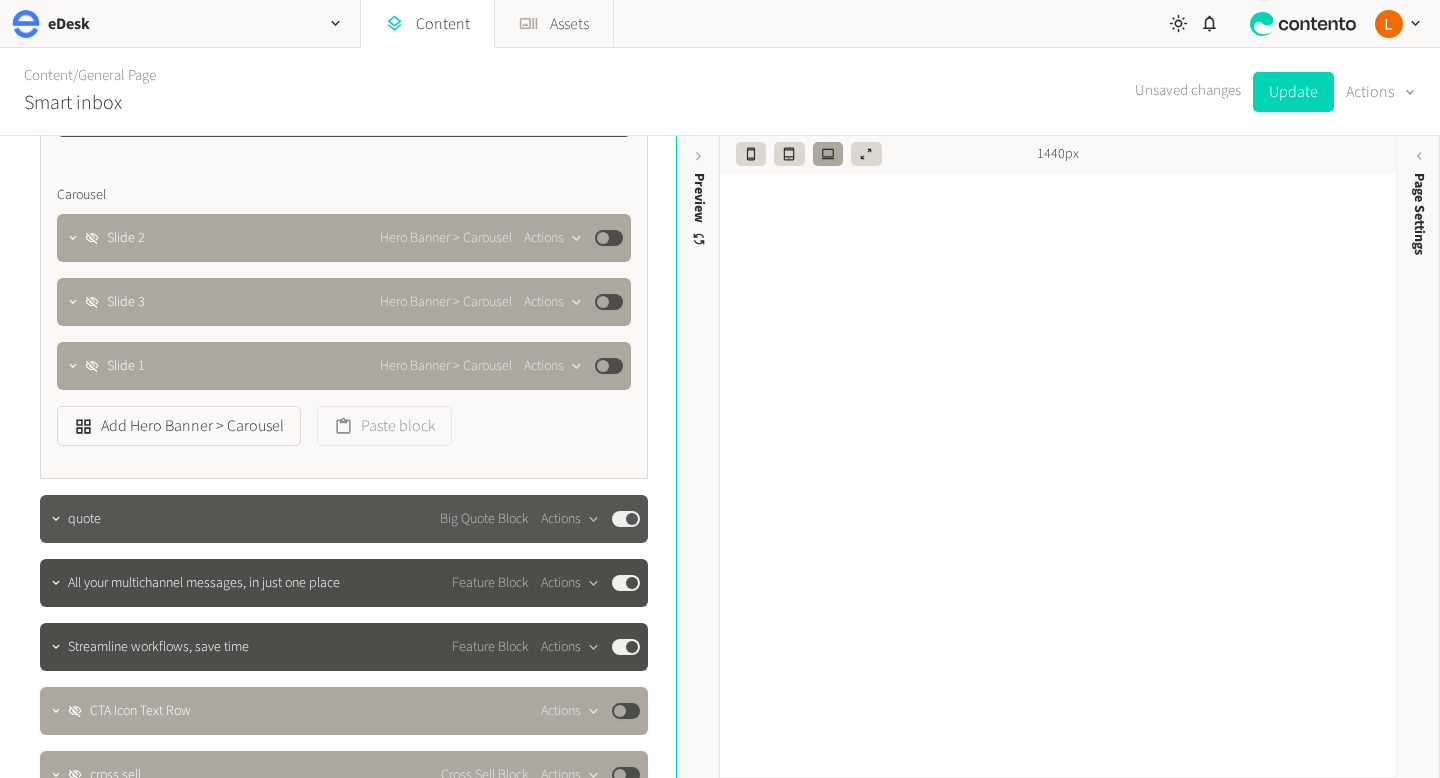 click on "Big Quote Block" 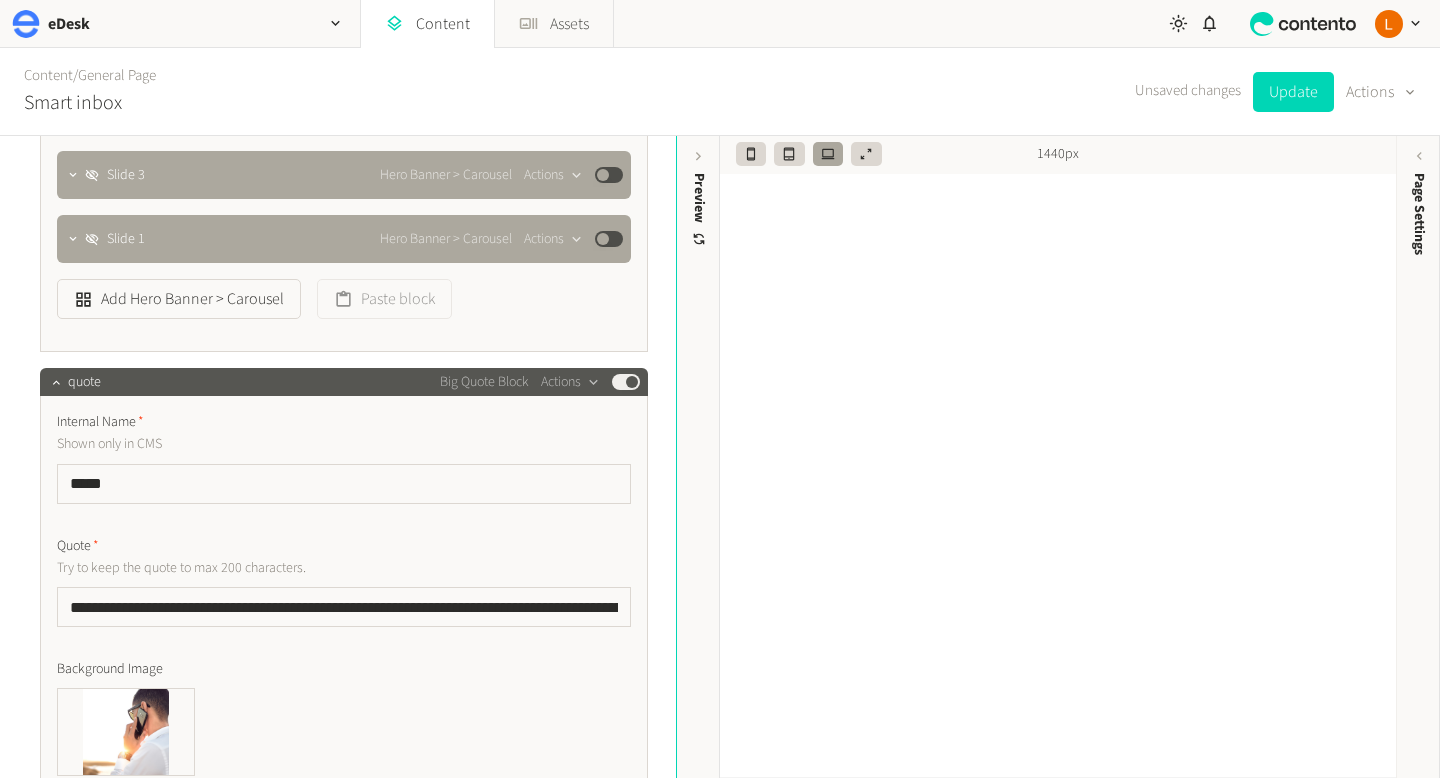 scroll, scrollTop: 1152, scrollLeft: 0, axis: vertical 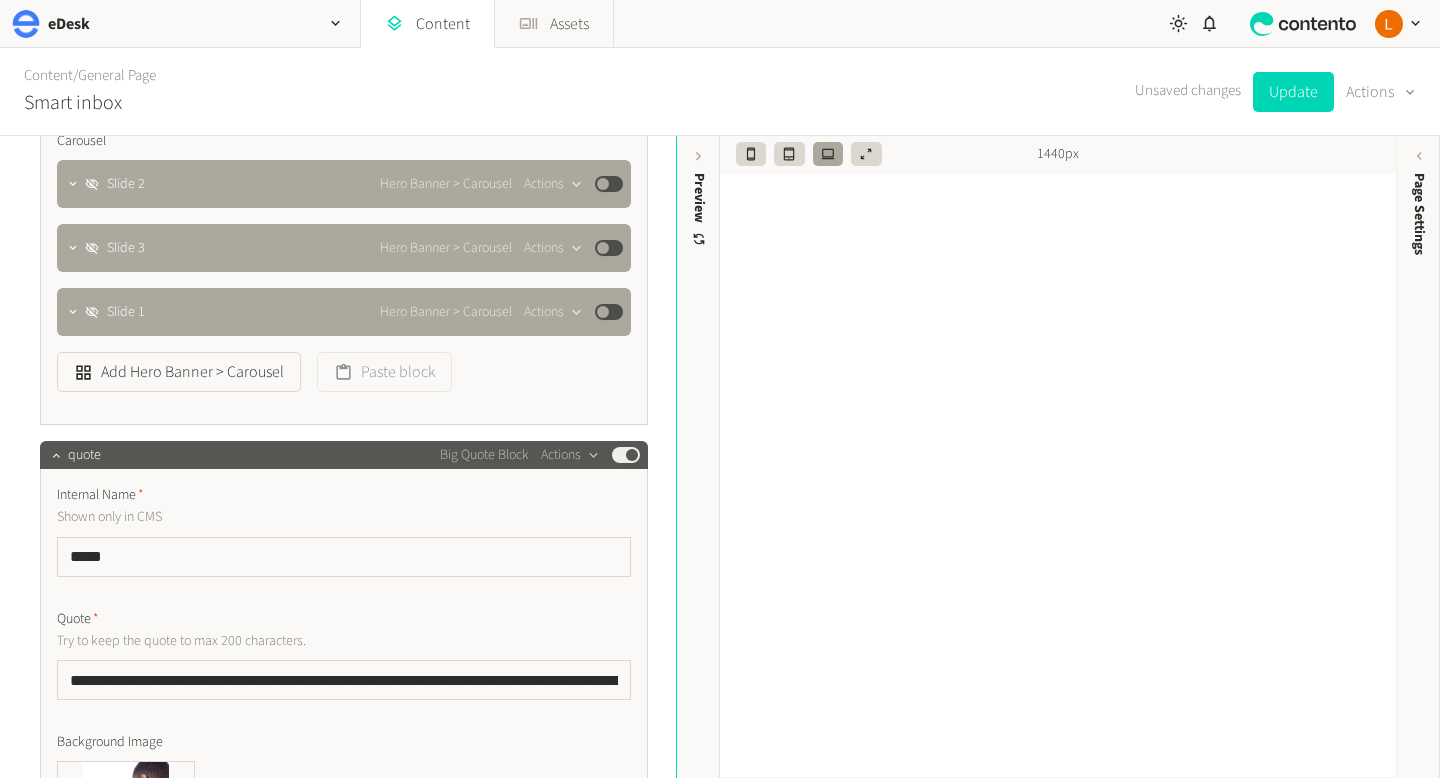 click on "Published" 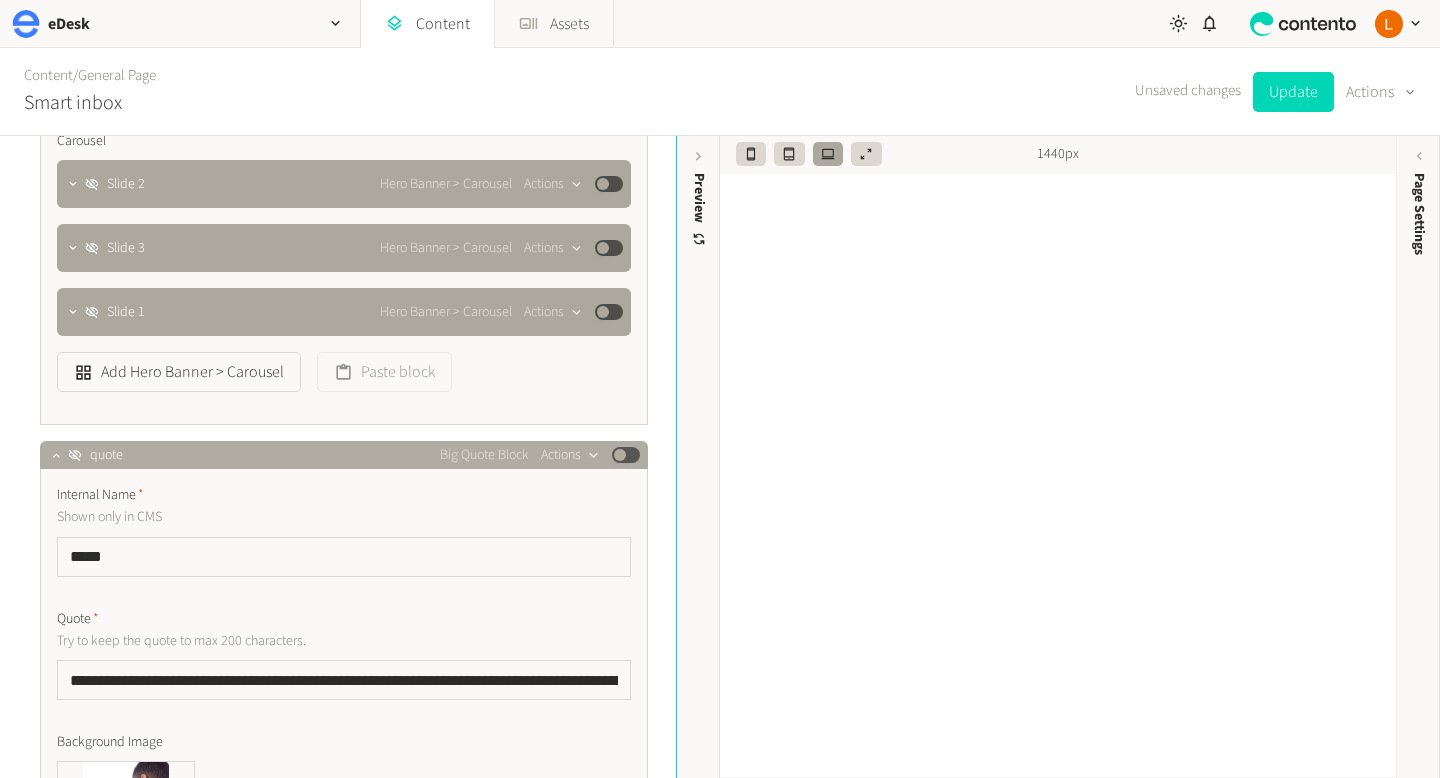 click on "Actions" 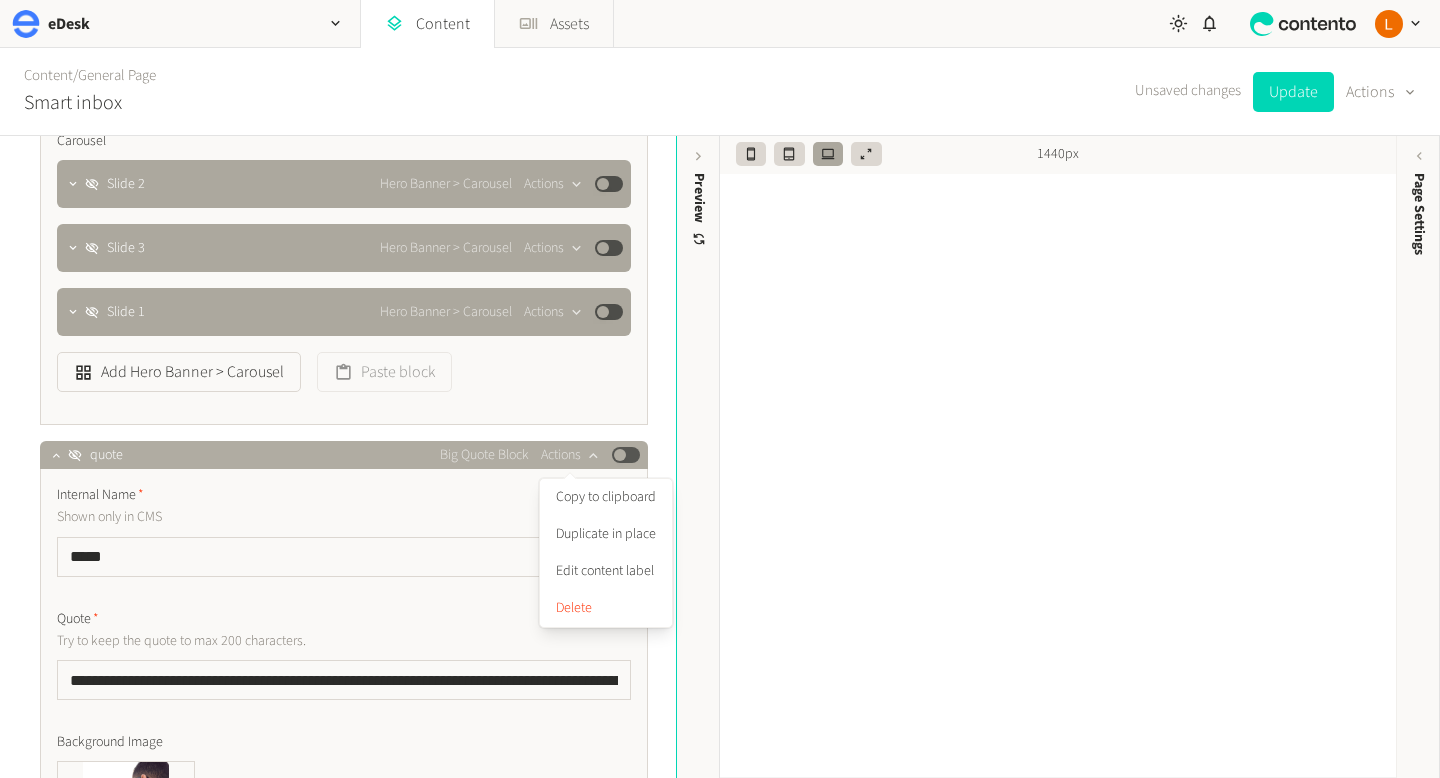 click on "quote Big Quote Block  Actions  Published" 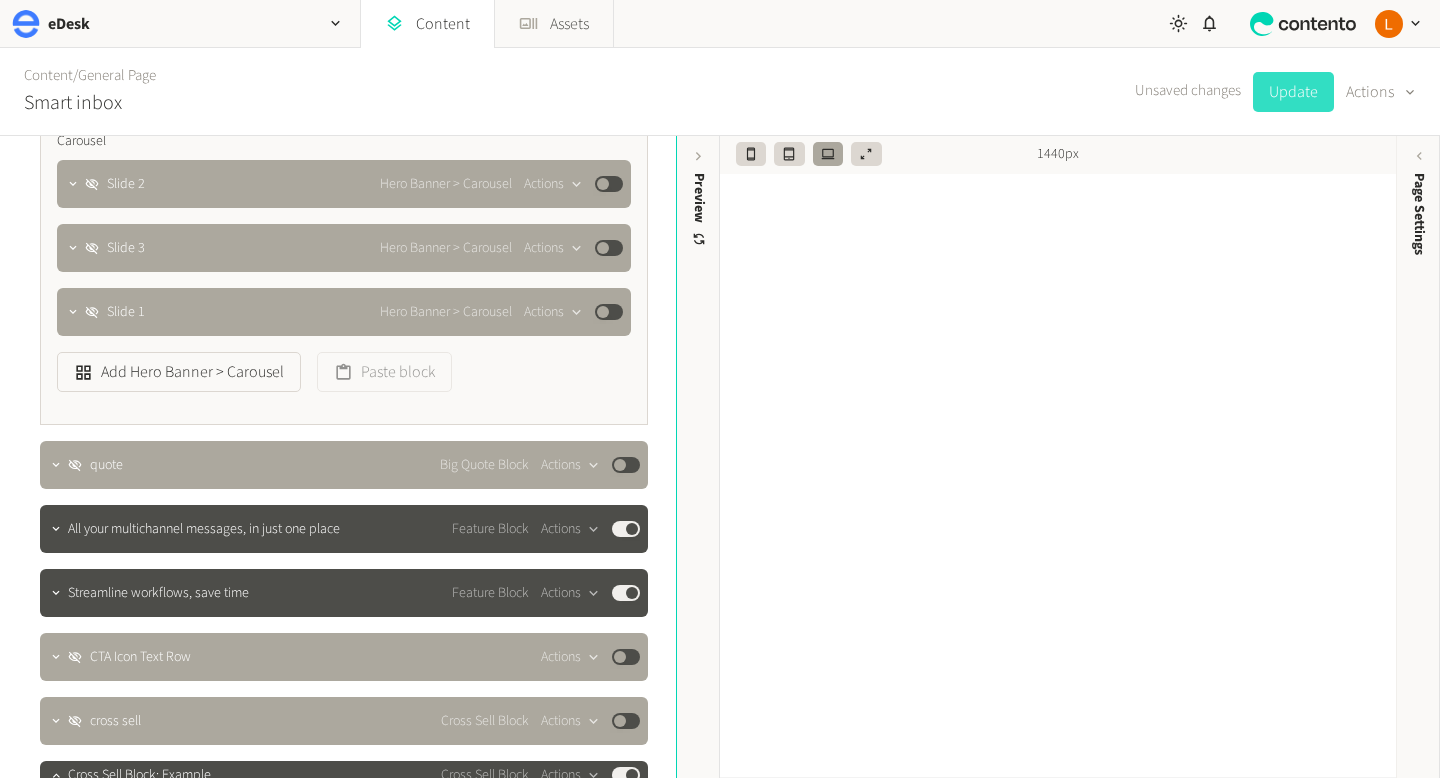 click on "Update" 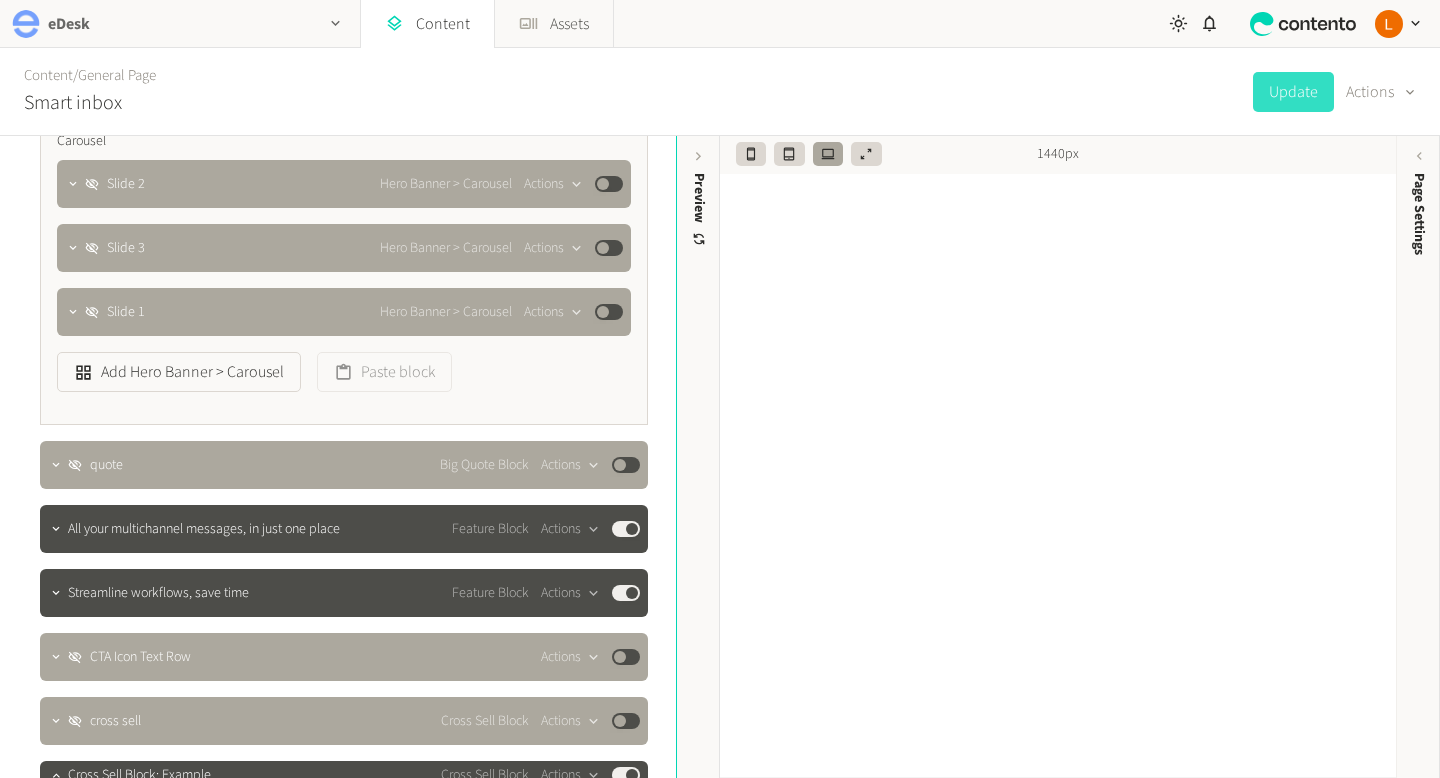 click 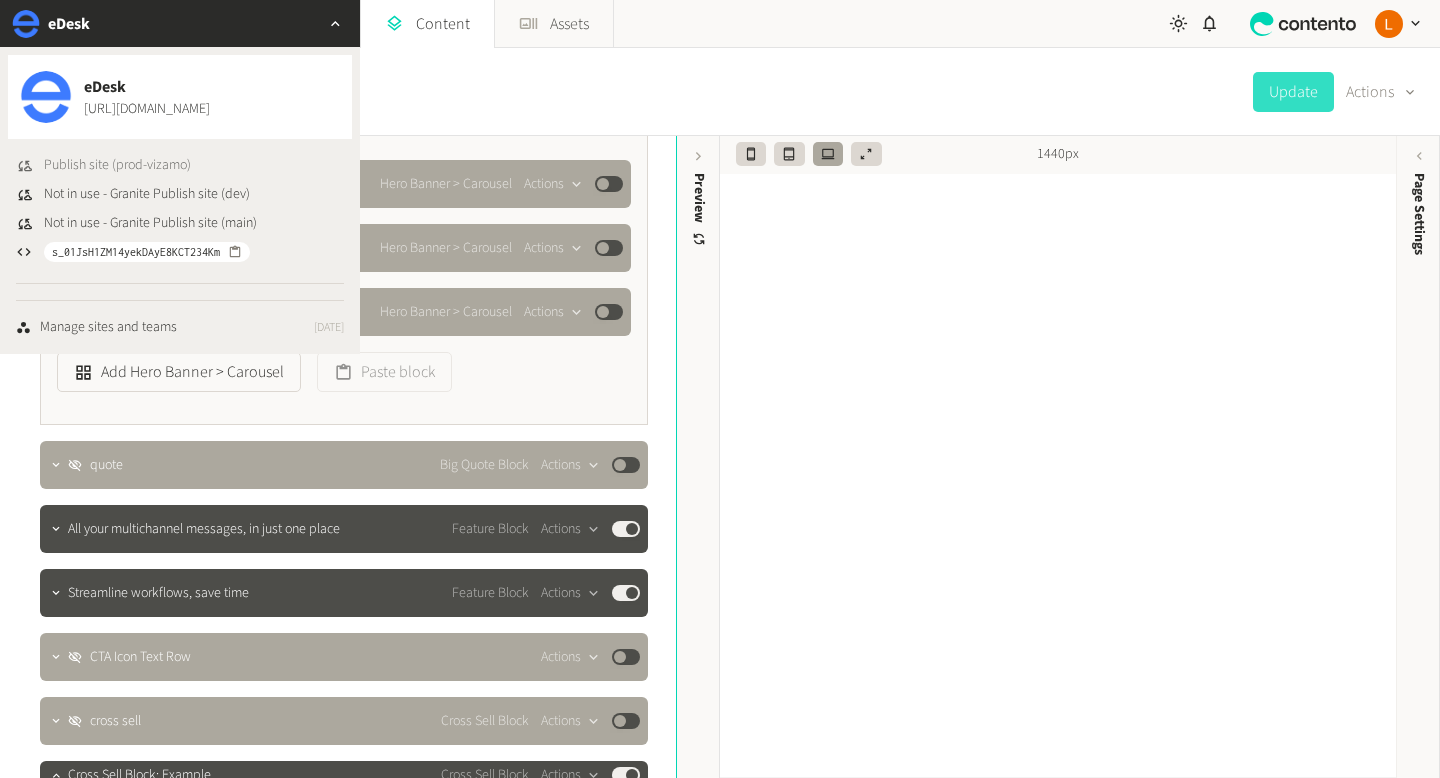 click on "Publish site (prod-vizamo)" 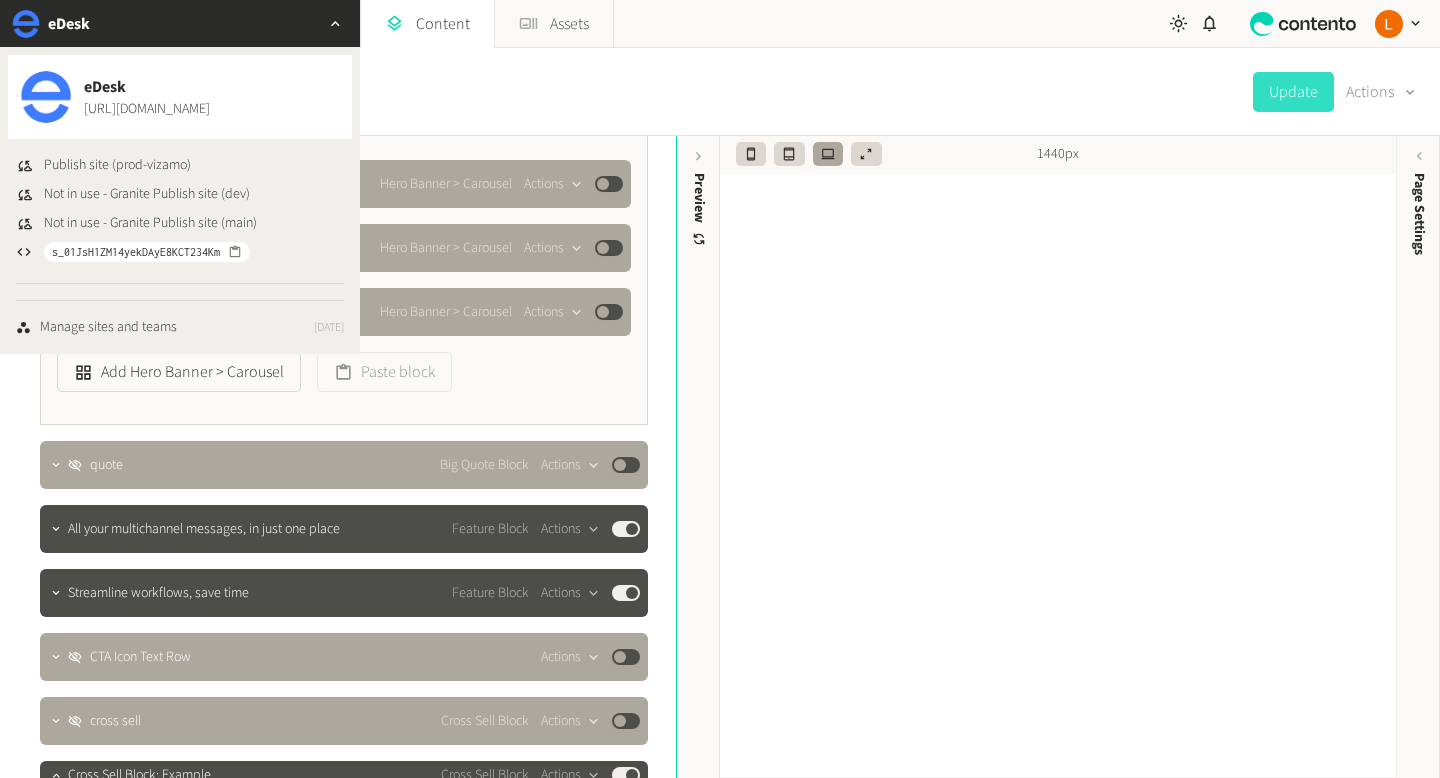 click 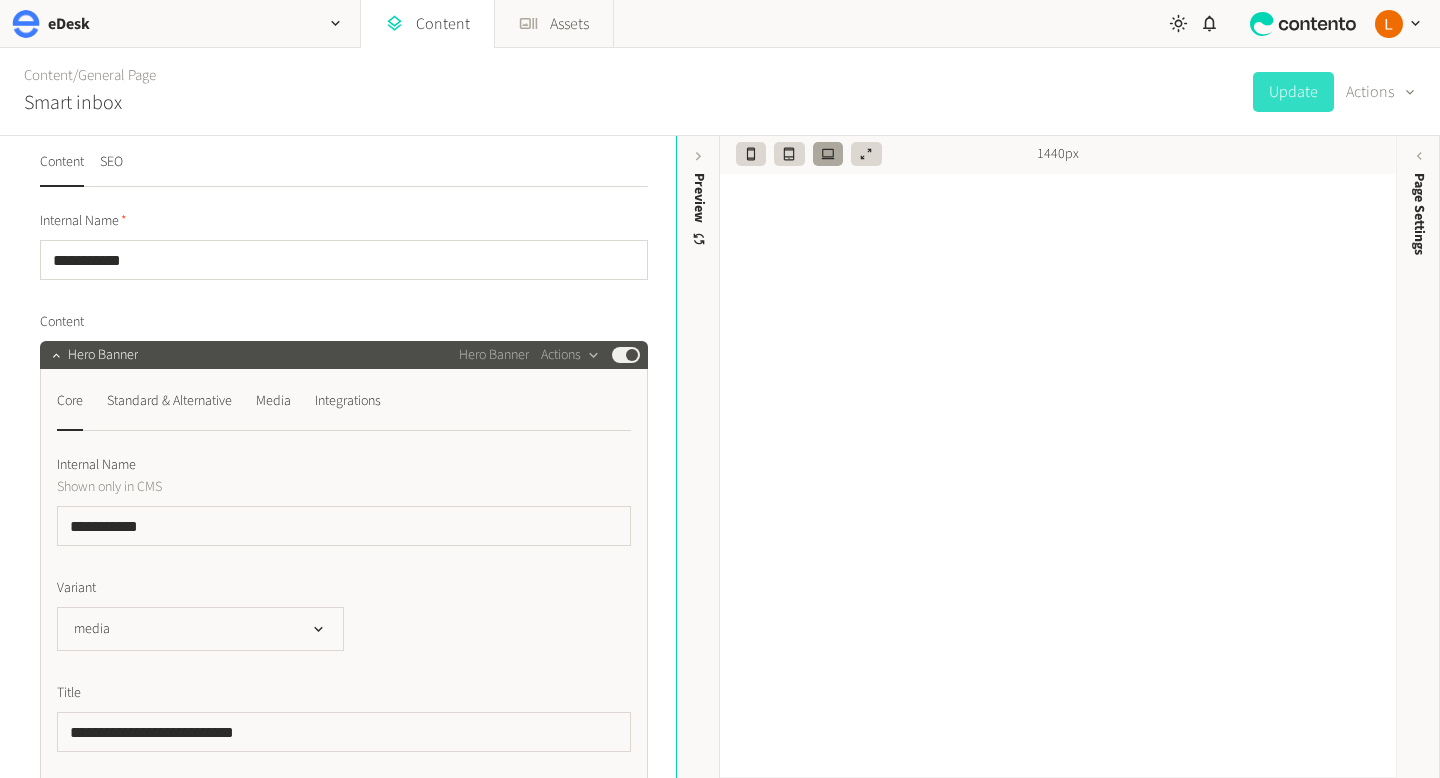 scroll, scrollTop: 0, scrollLeft: 0, axis: both 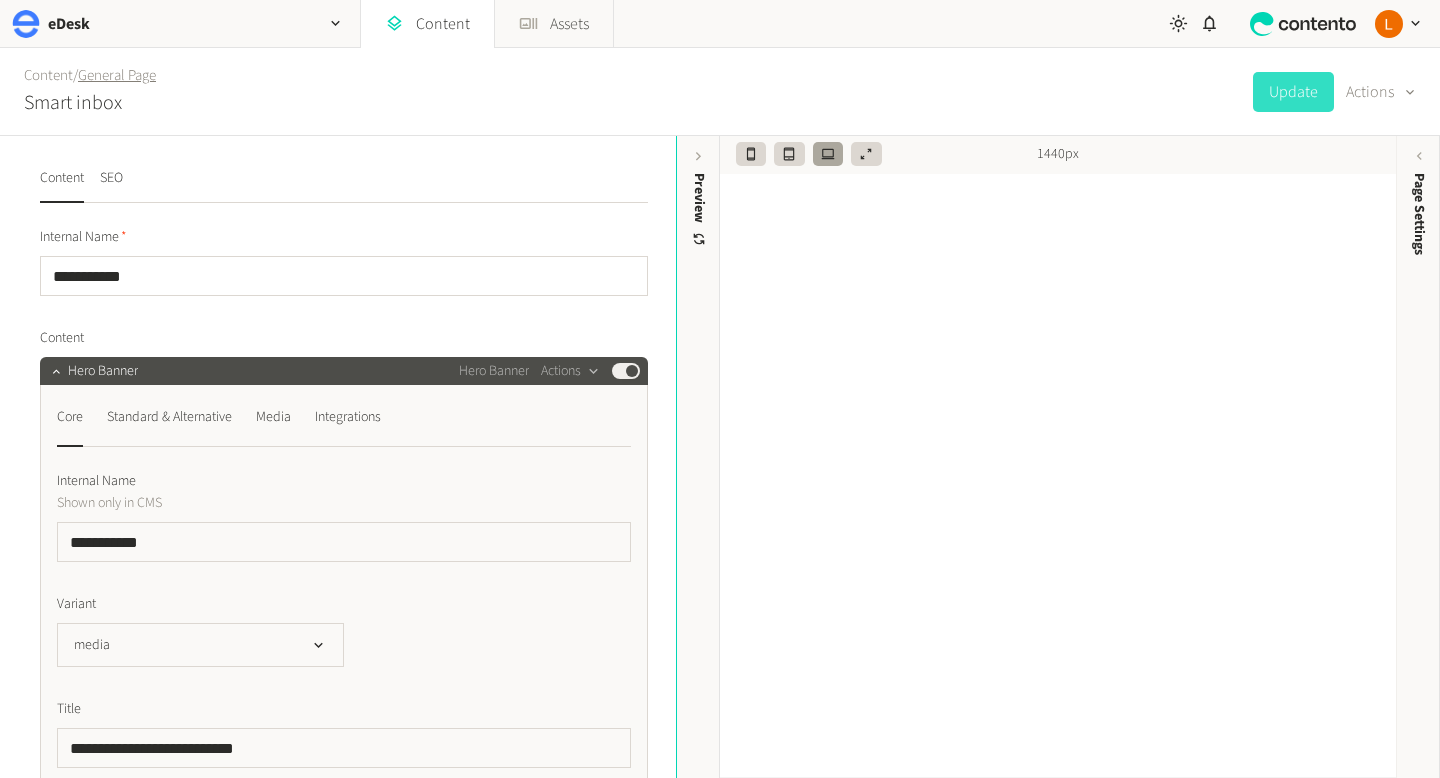click on "General Page" 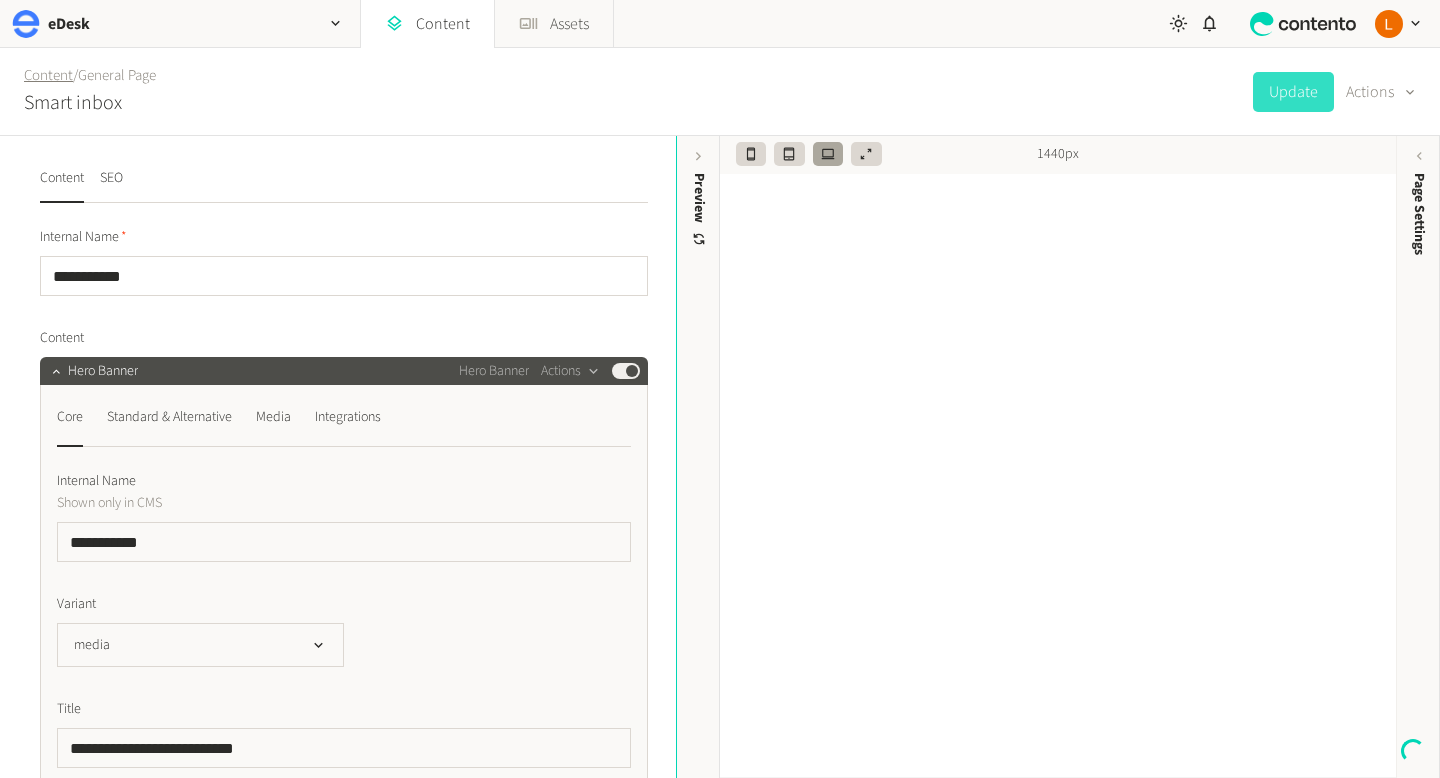 click on "Content" 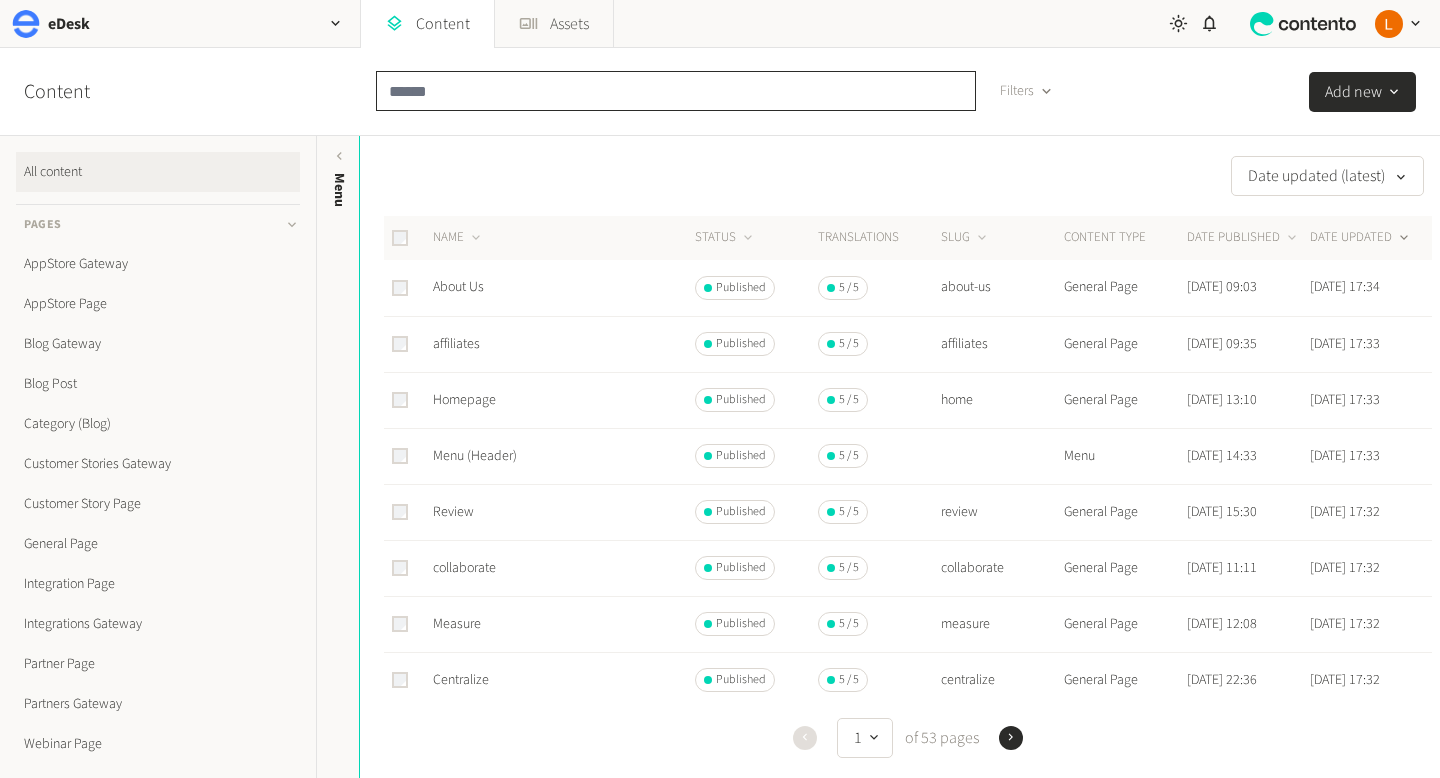 click 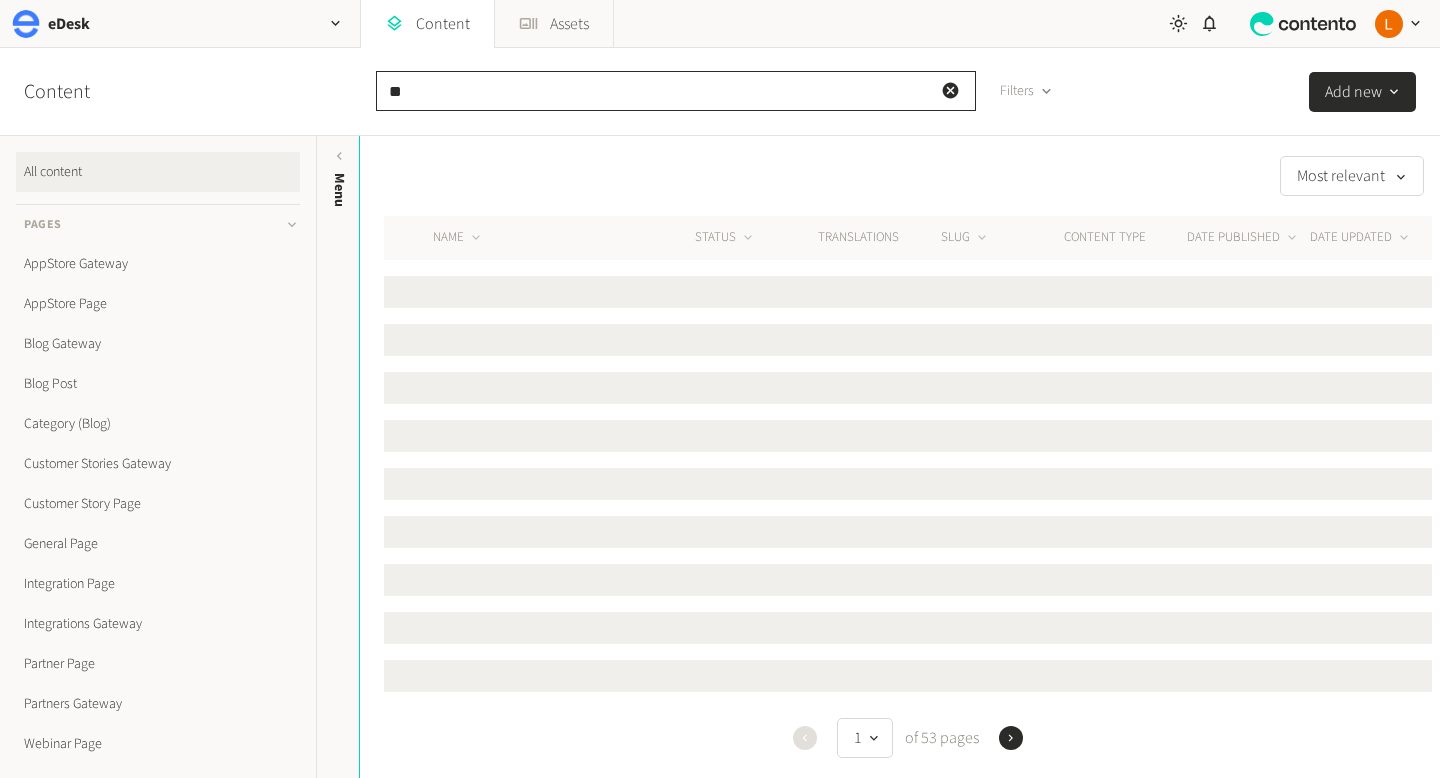 type on "*" 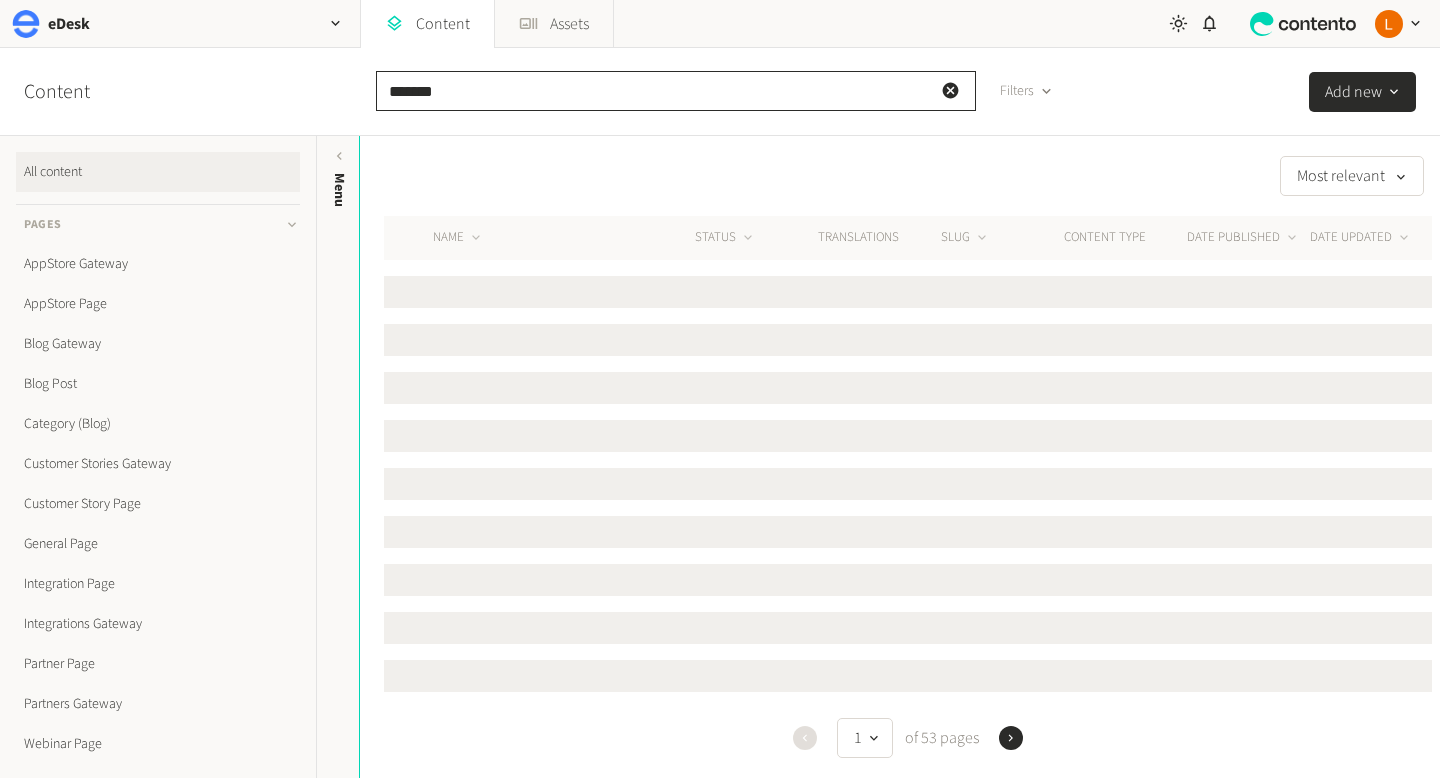 type on "*******" 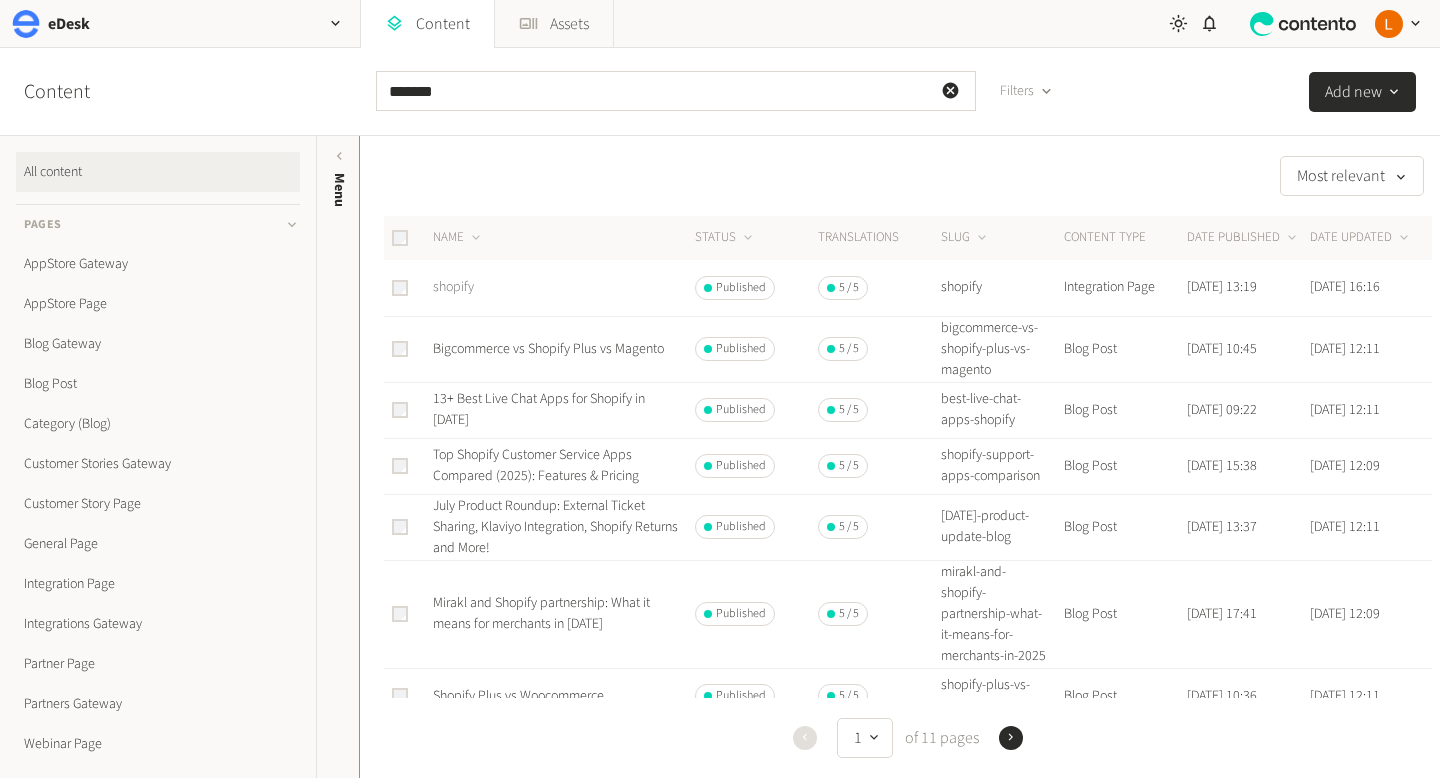 click on "shopify" 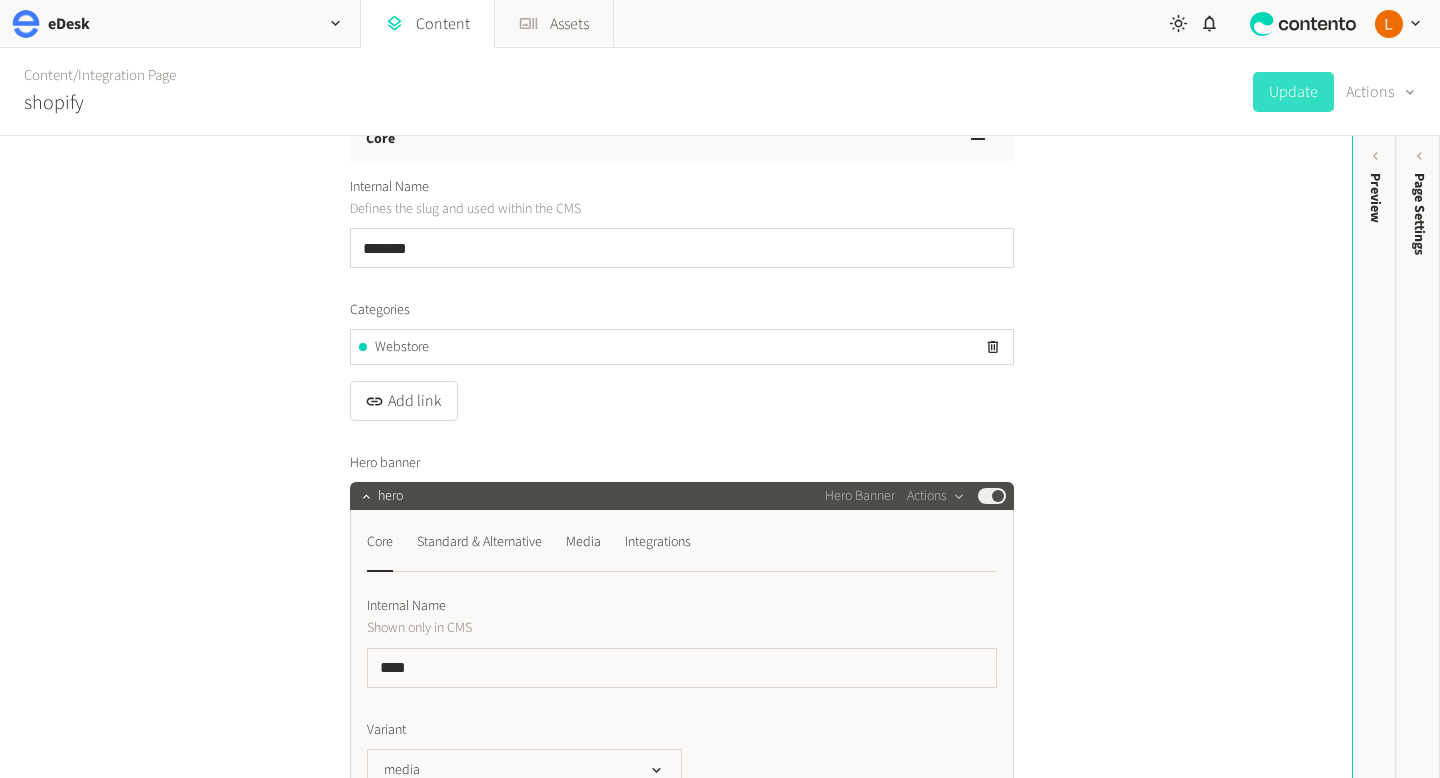 scroll, scrollTop: 117, scrollLeft: 0, axis: vertical 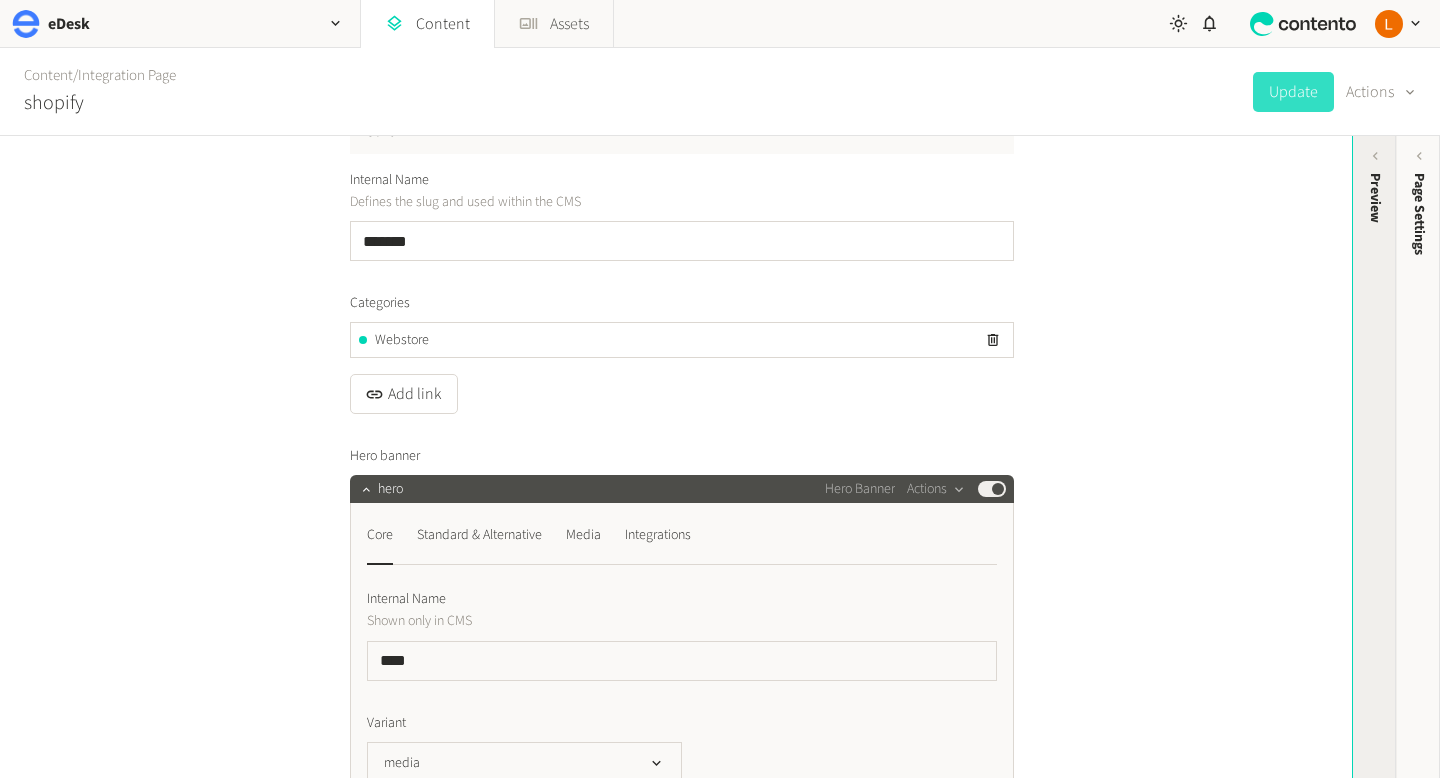 click on "Preview" 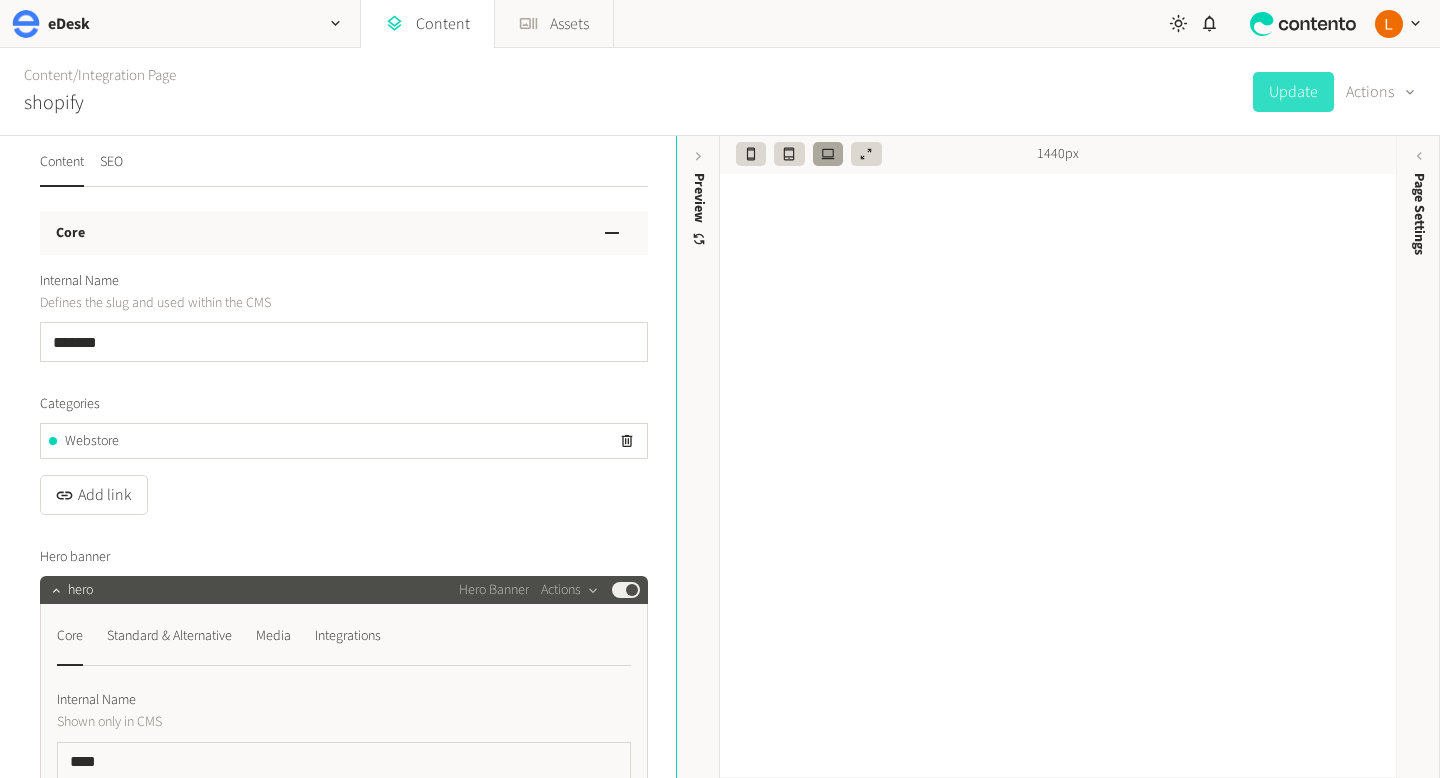 scroll, scrollTop: 0, scrollLeft: 0, axis: both 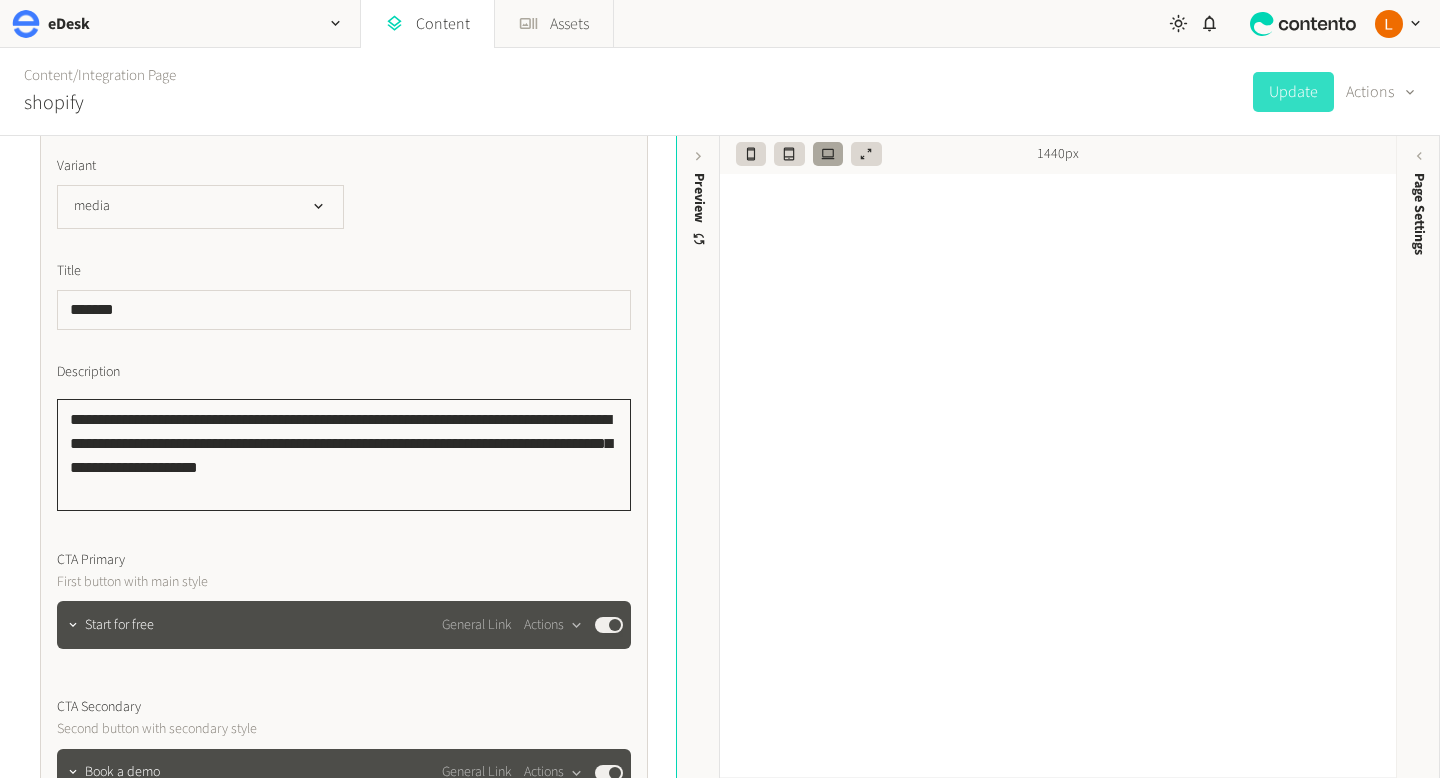 click on "**********" 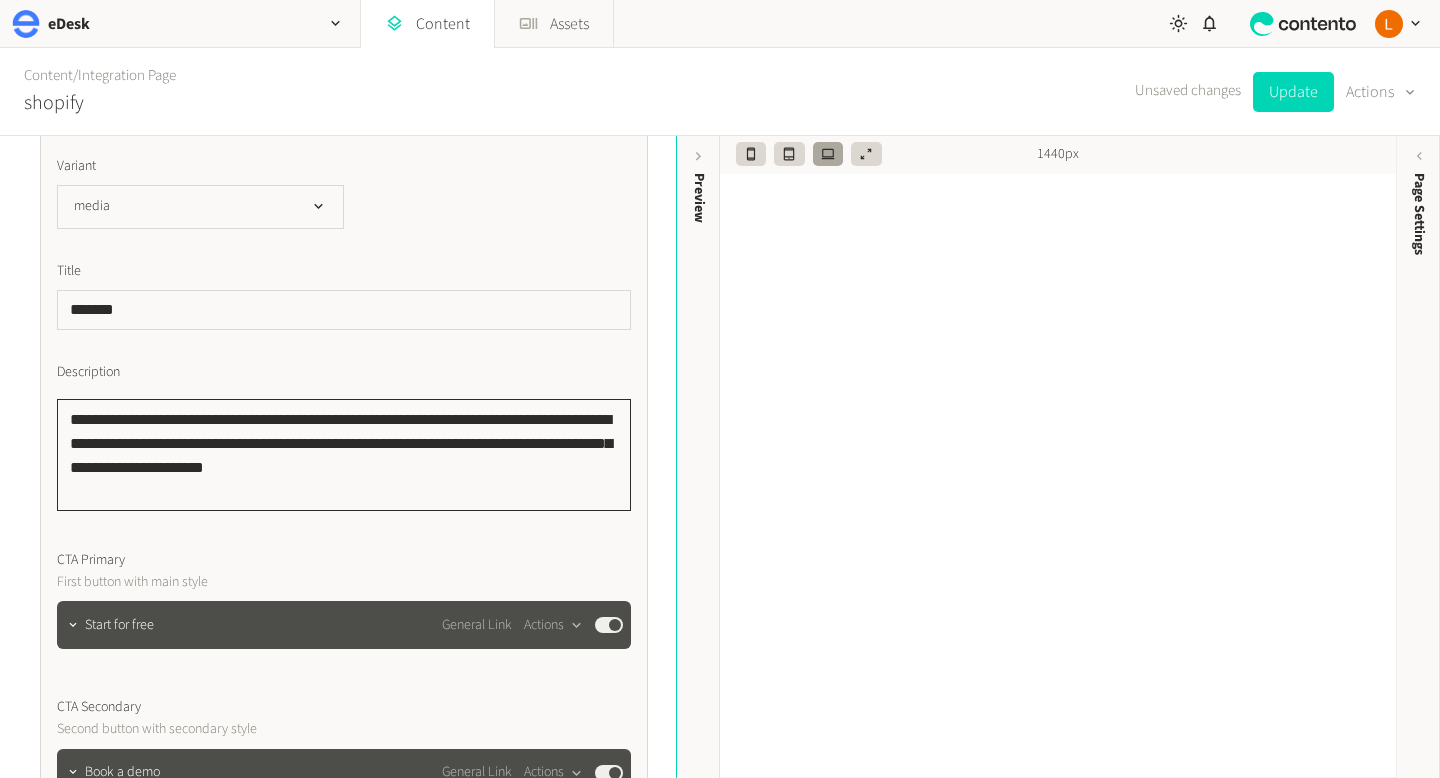 click on "**********" 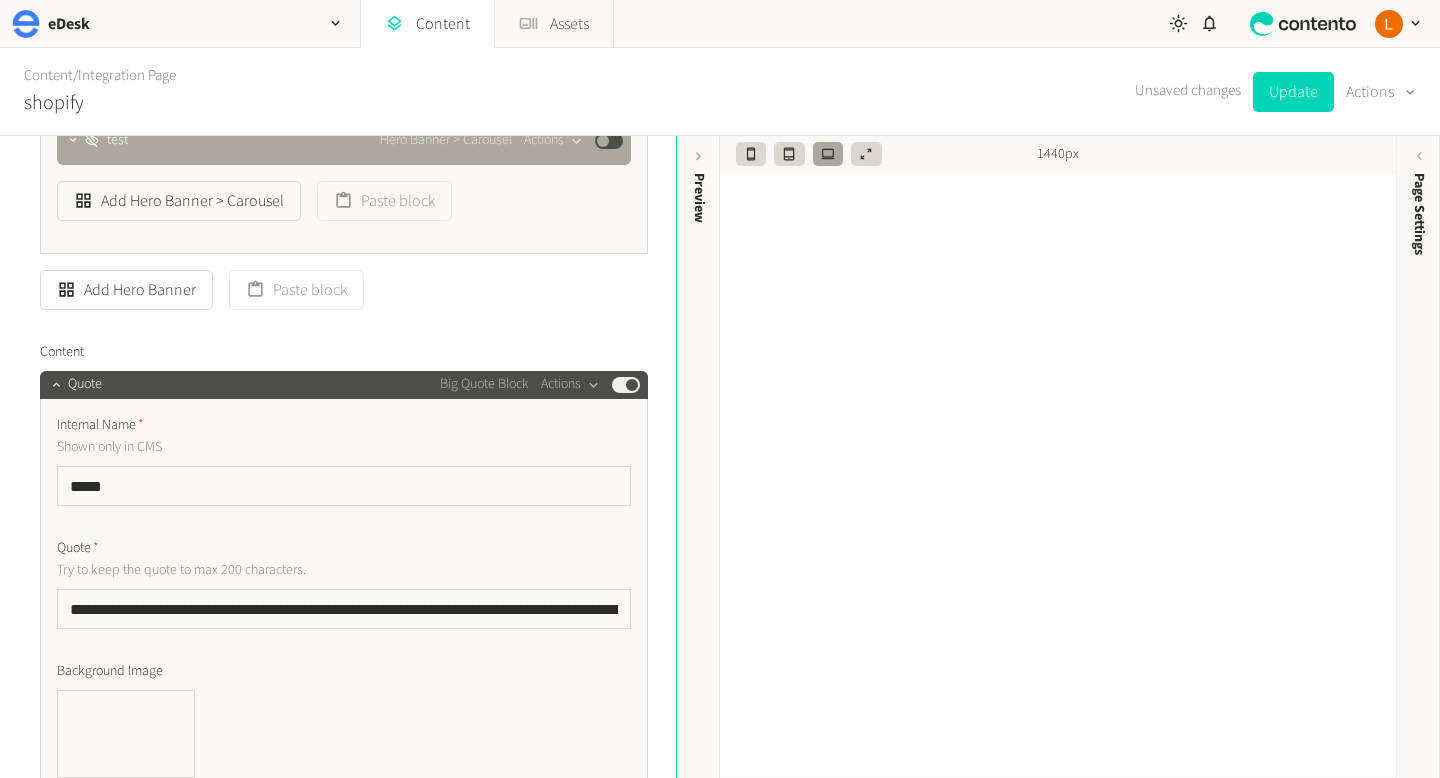 scroll, scrollTop: 1444, scrollLeft: 0, axis: vertical 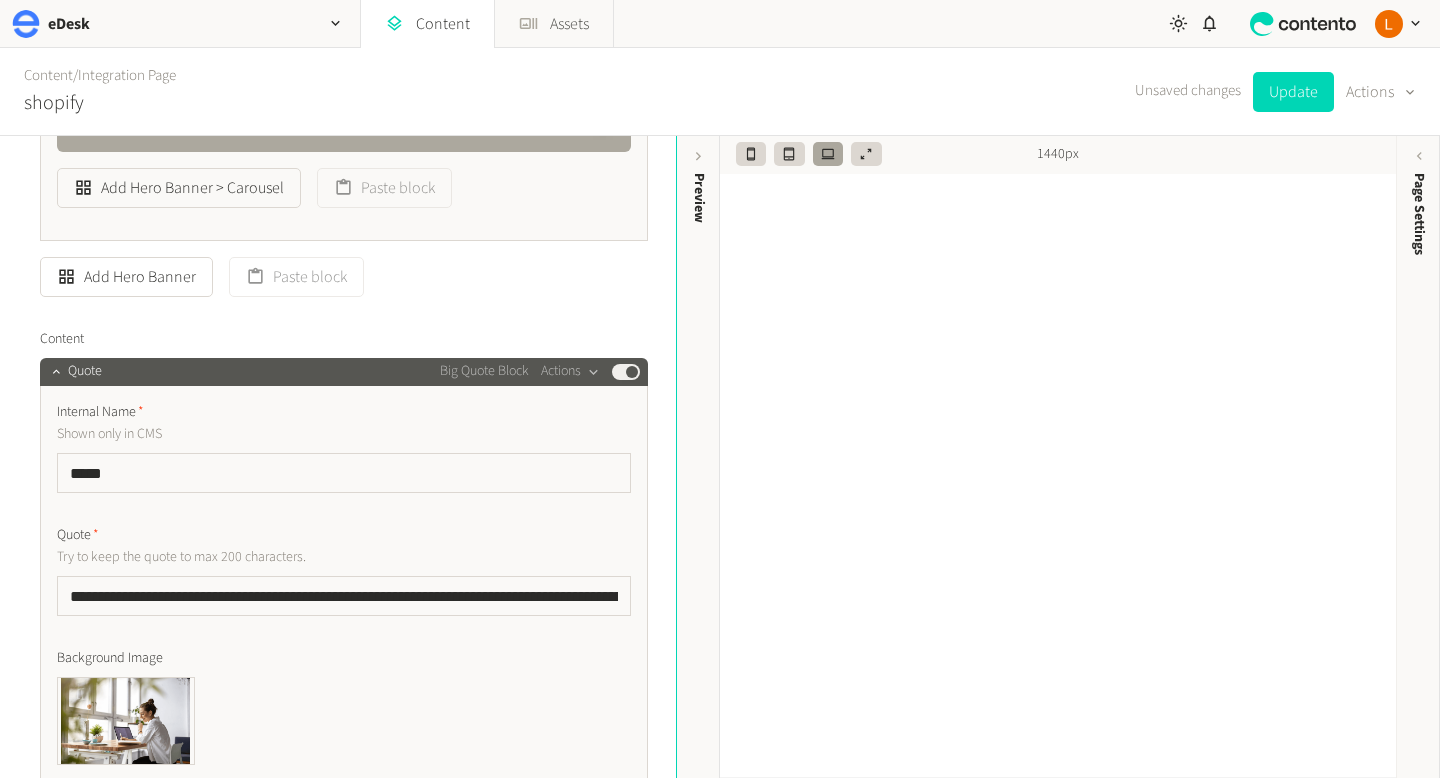 type on "**********" 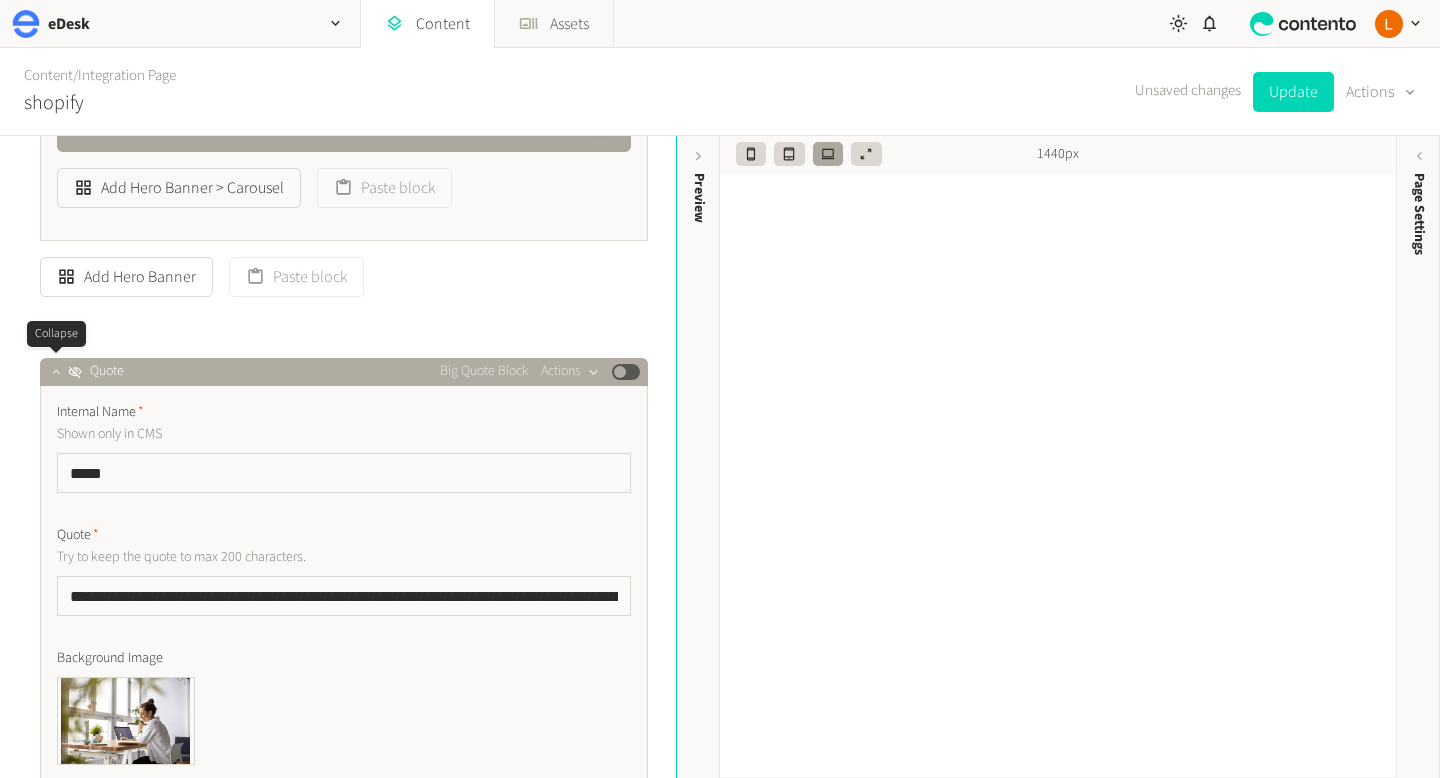 click 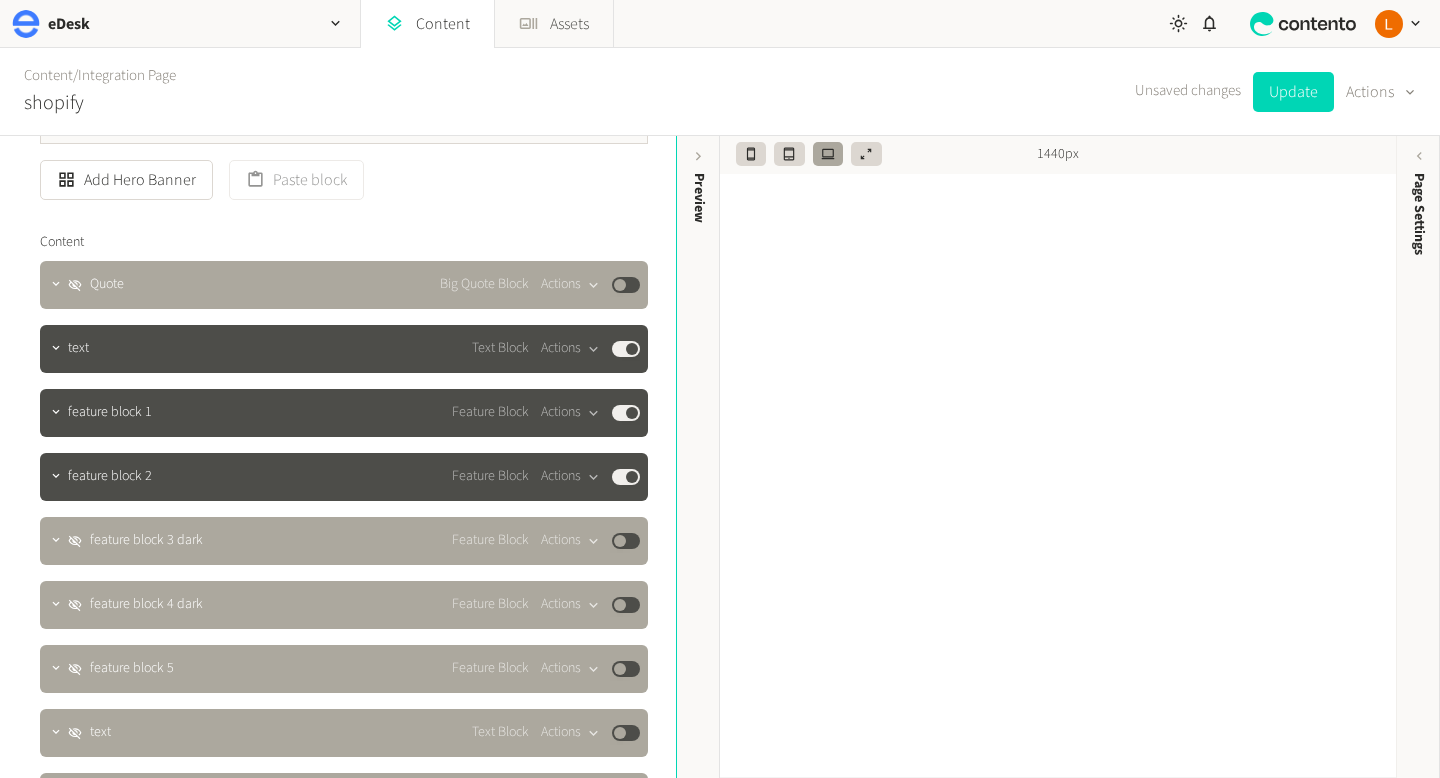 scroll, scrollTop: 1578, scrollLeft: 0, axis: vertical 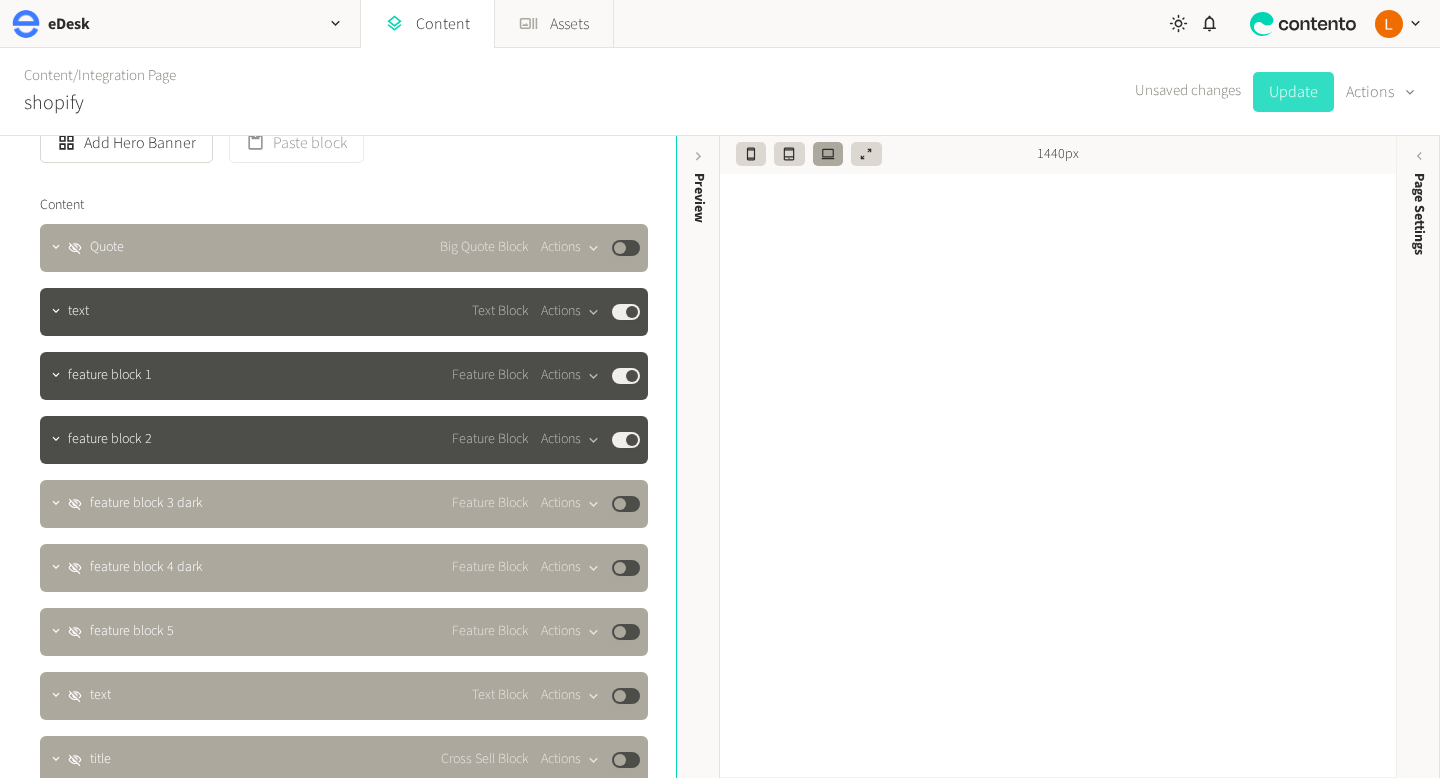 click on "Update" 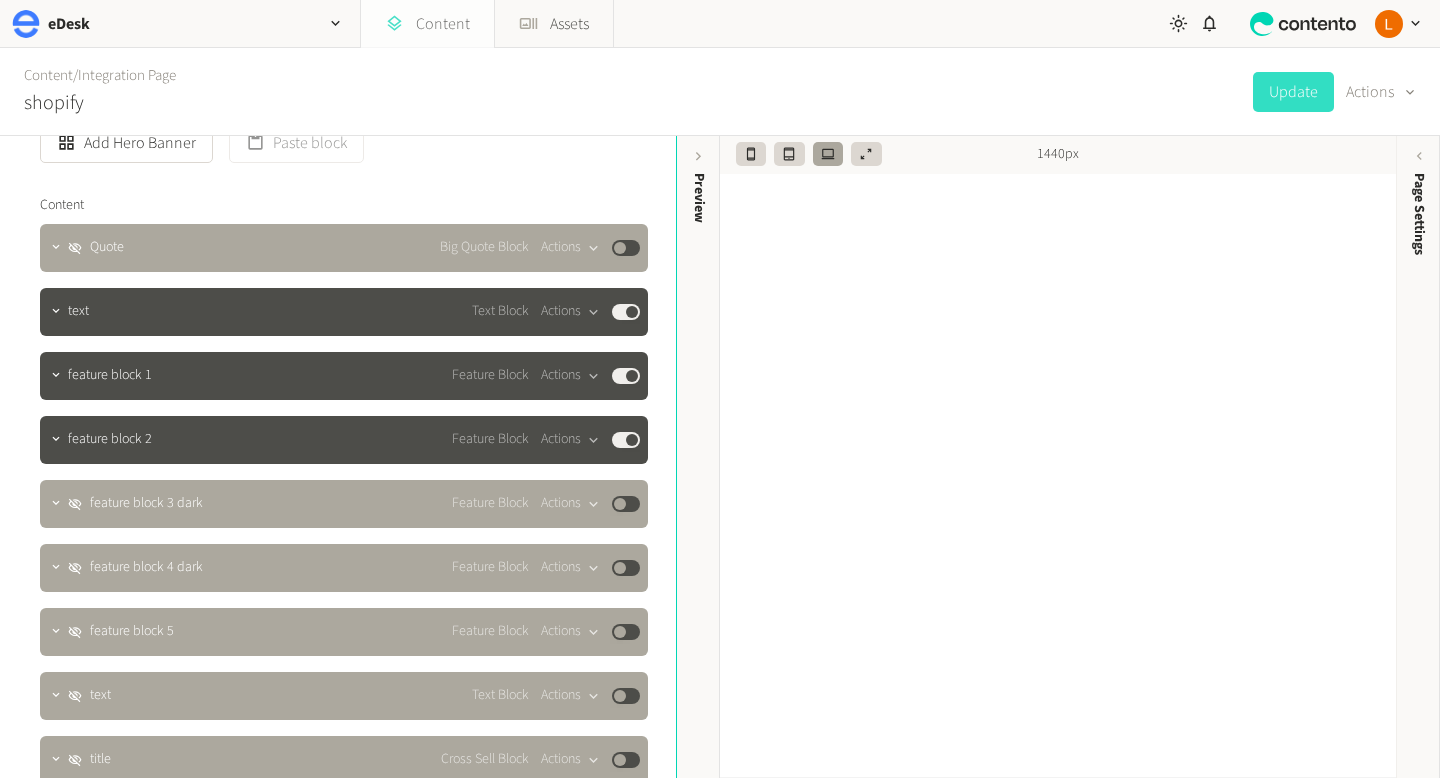 click on "Content" 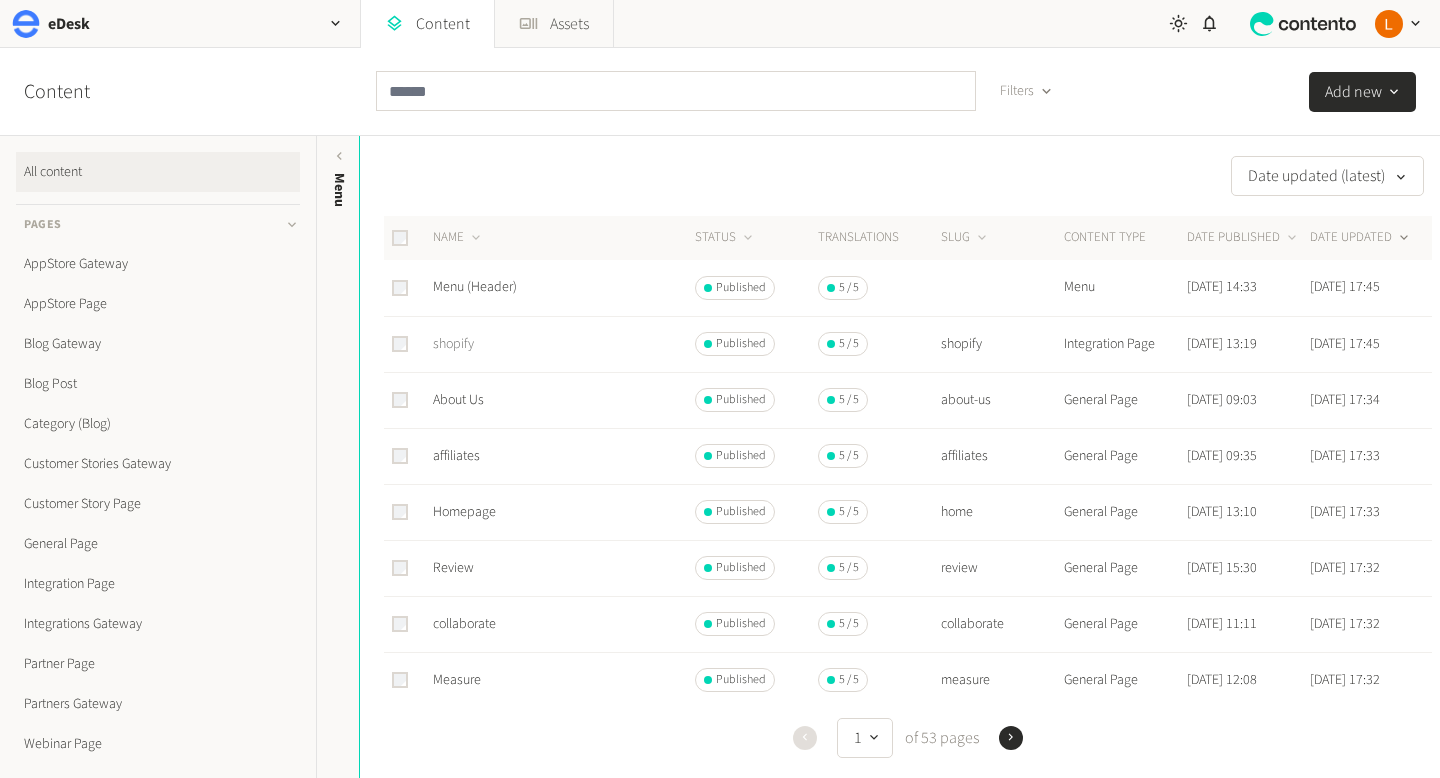 click on "shopify" 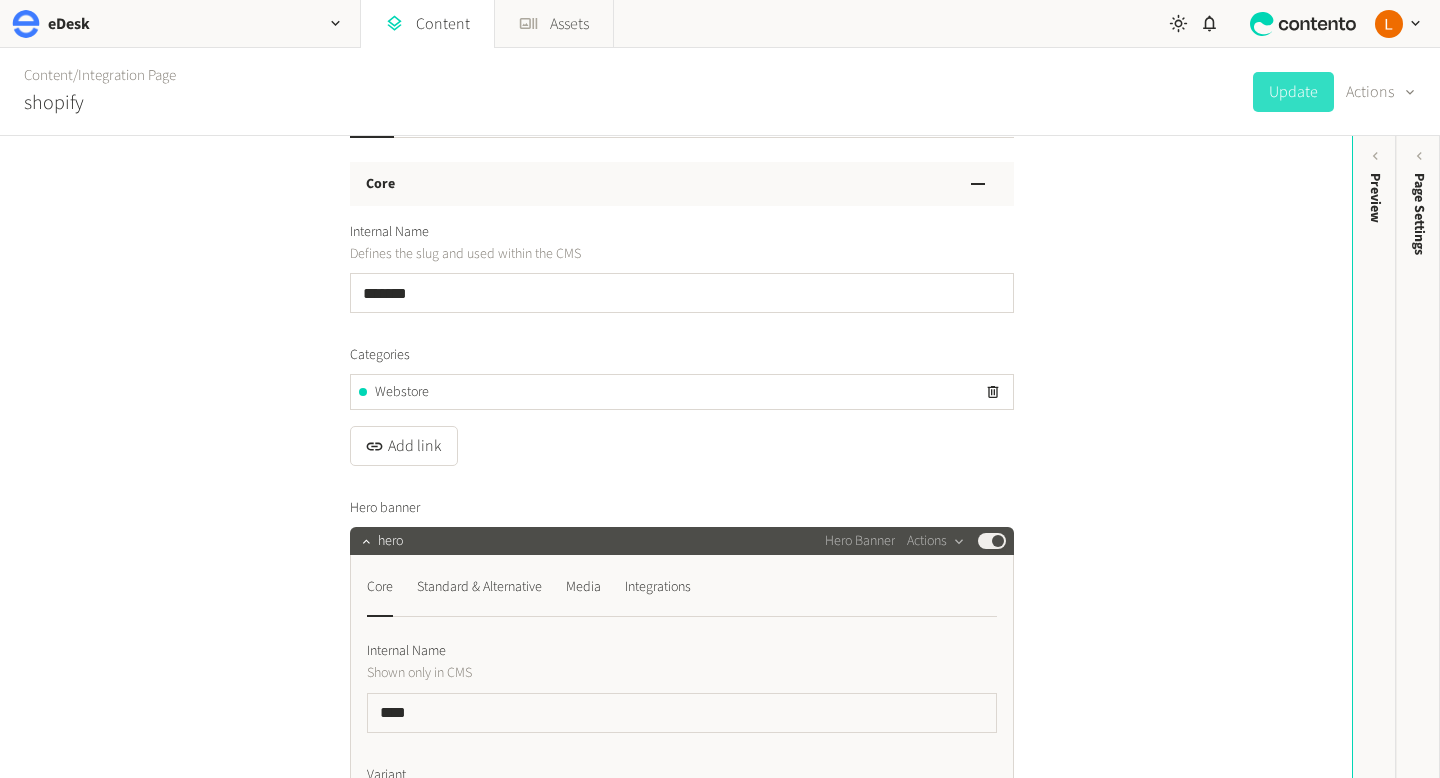 scroll, scrollTop: 67, scrollLeft: 0, axis: vertical 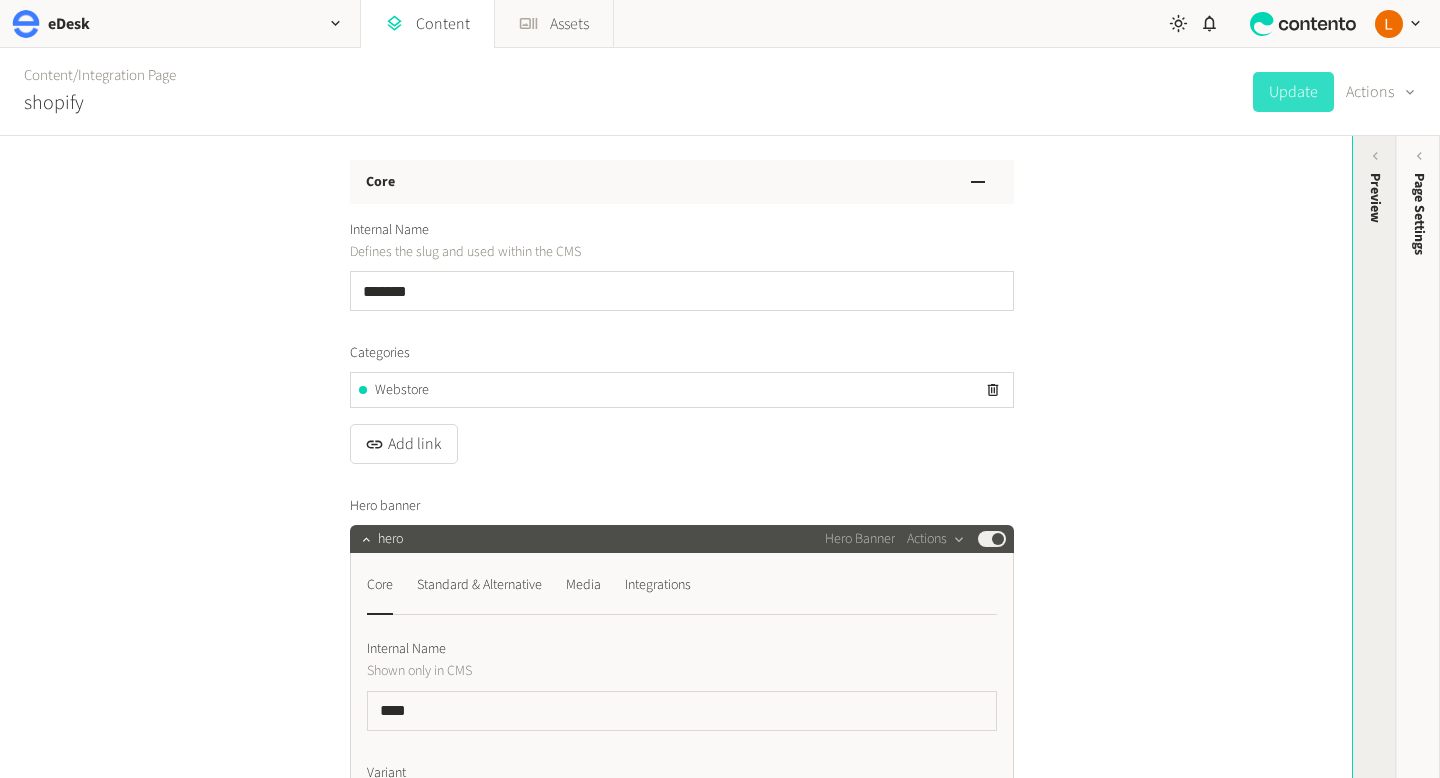 click on "Preview" 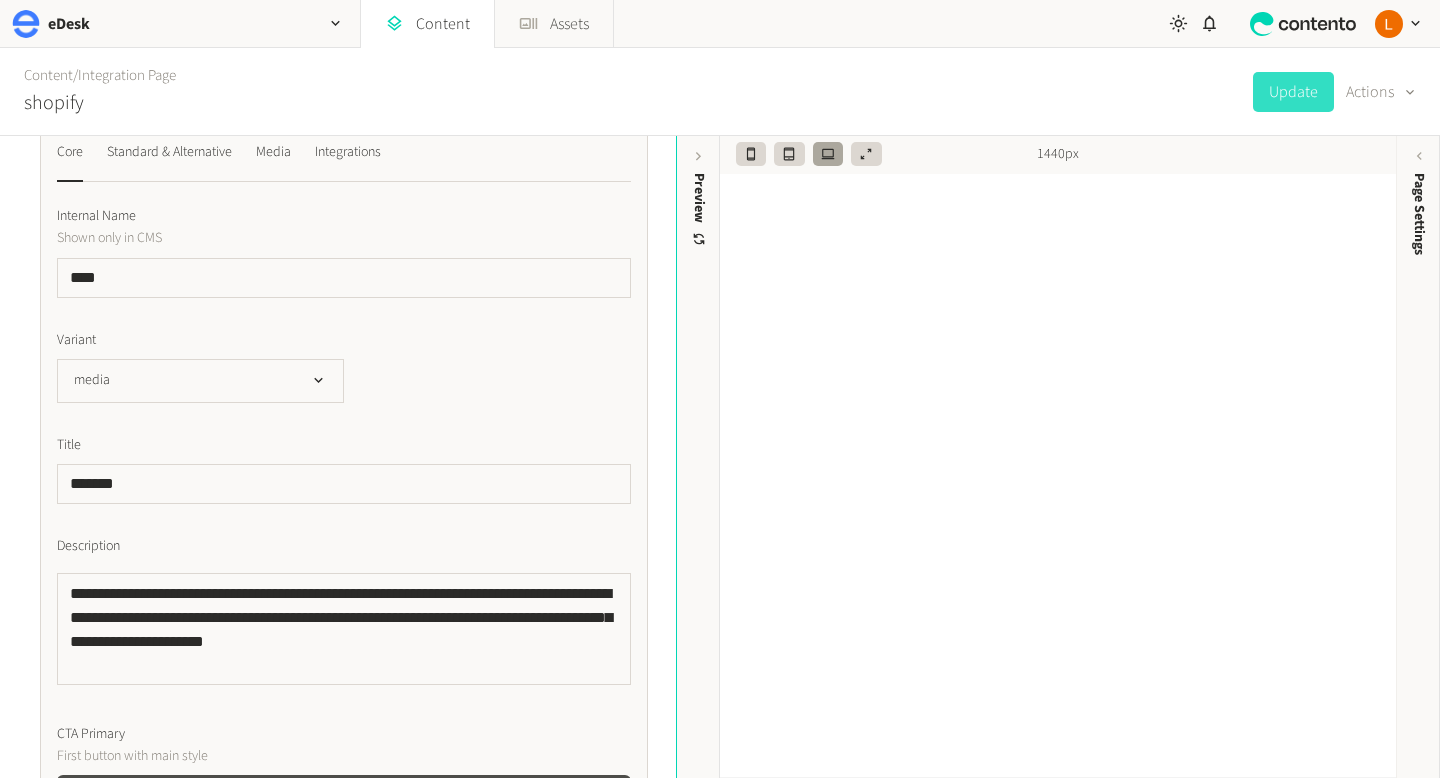 scroll, scrollTop: 315, scrollLeft: 0, axis: vertical 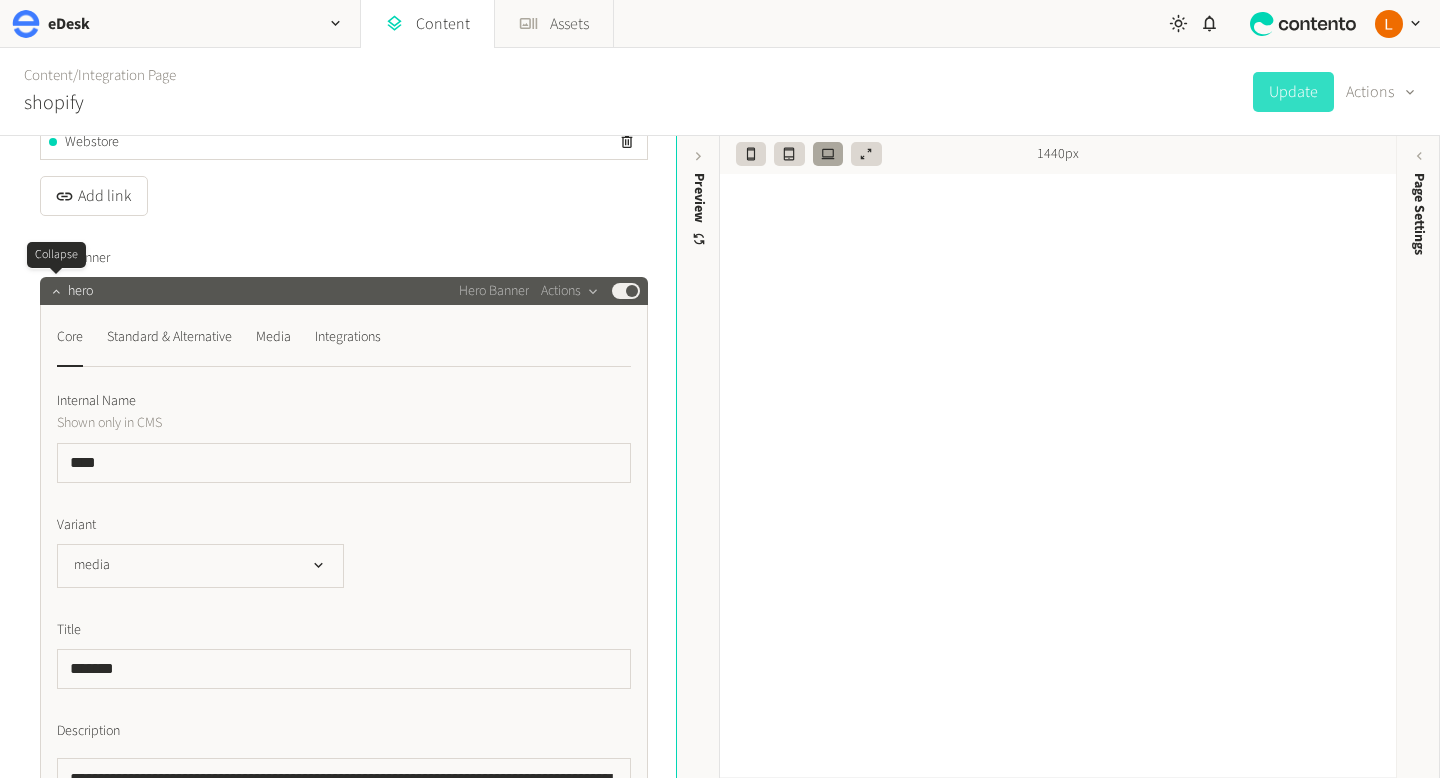click 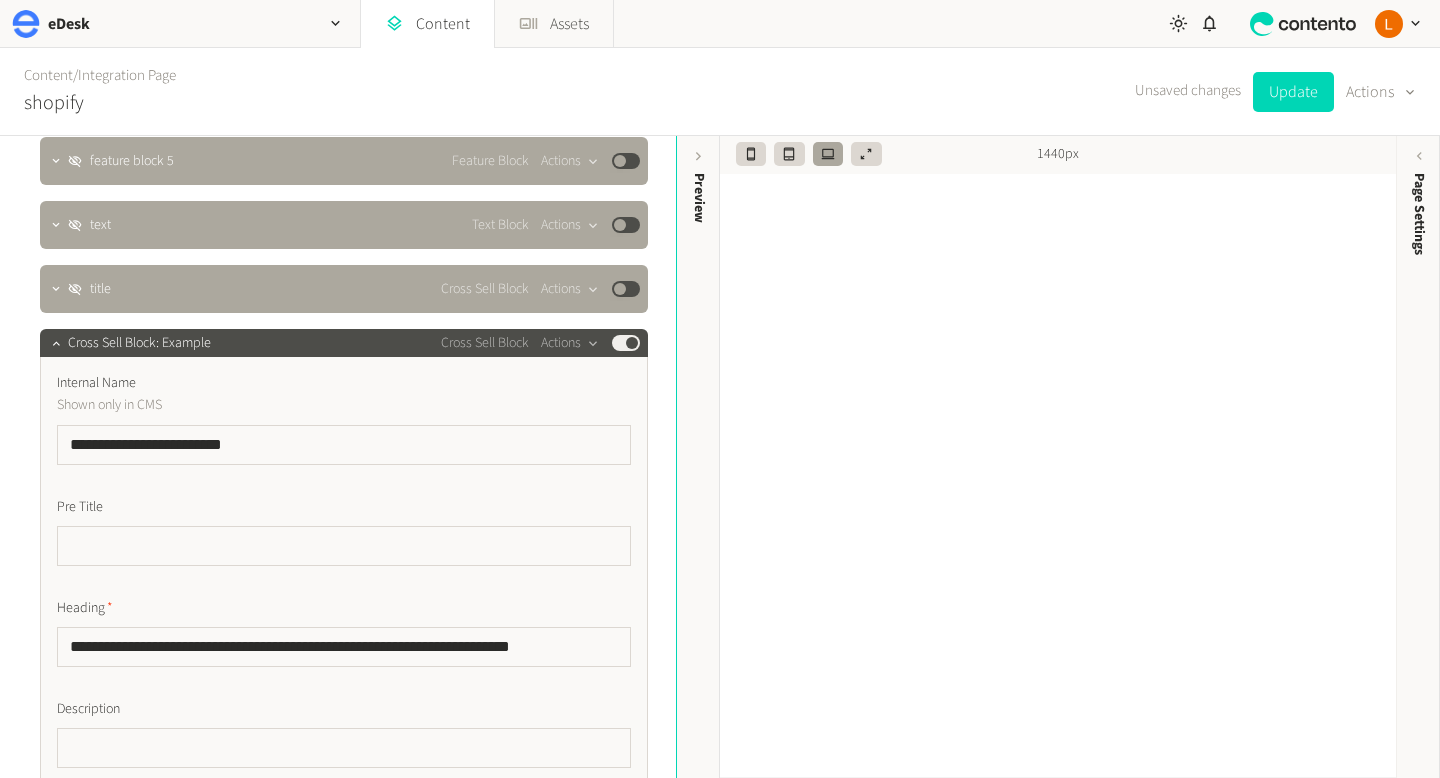 scroll, scrollTop: 1020, scrollLeft: 0, axis: vertical 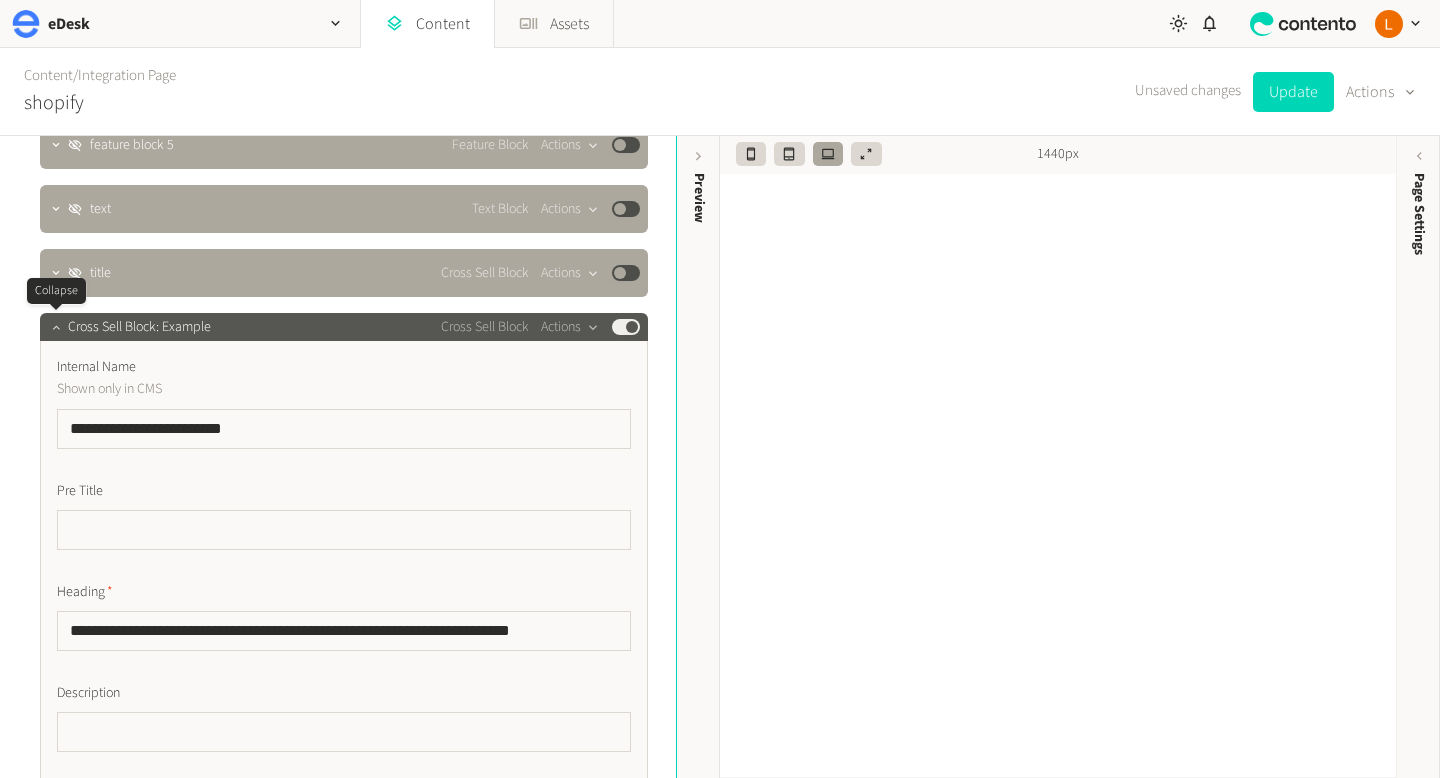 click 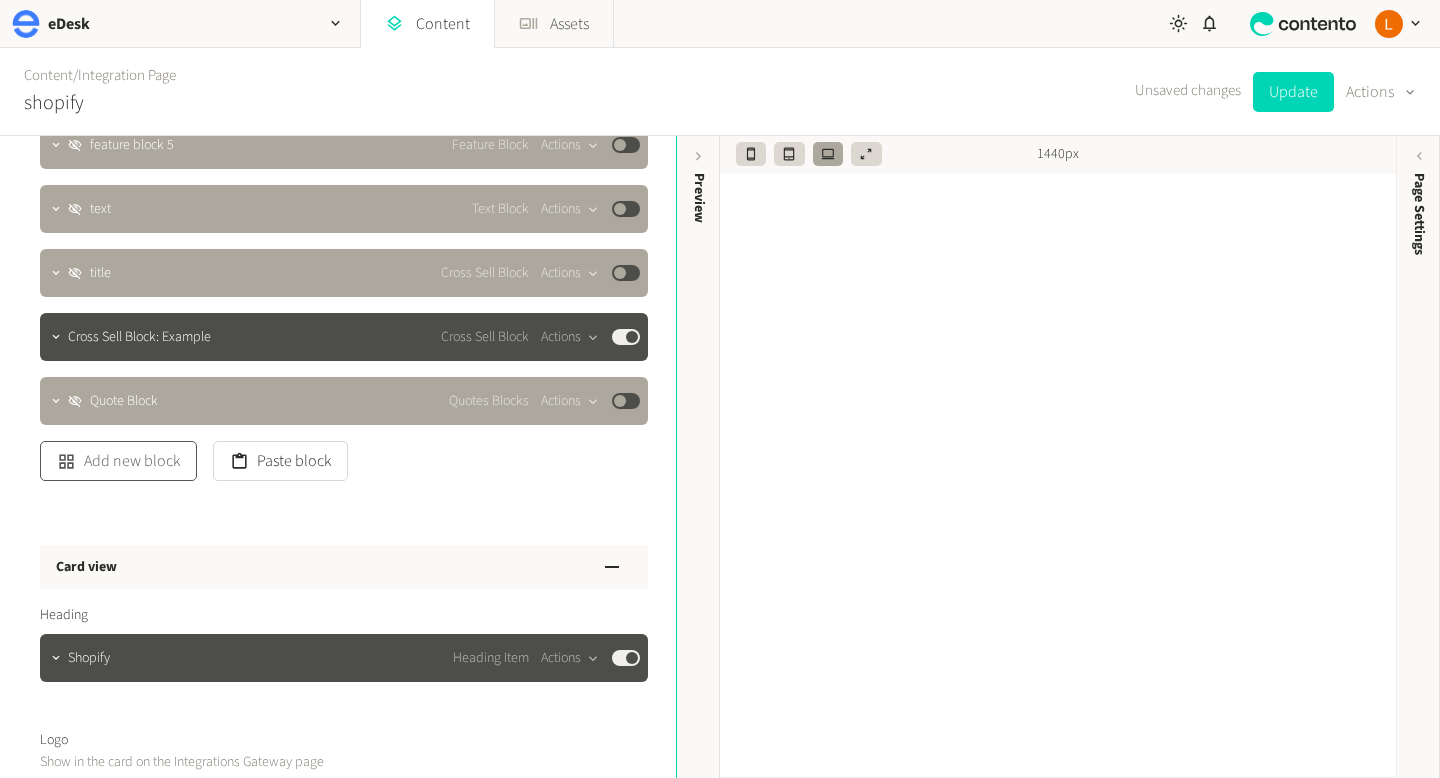click on "Add new block" 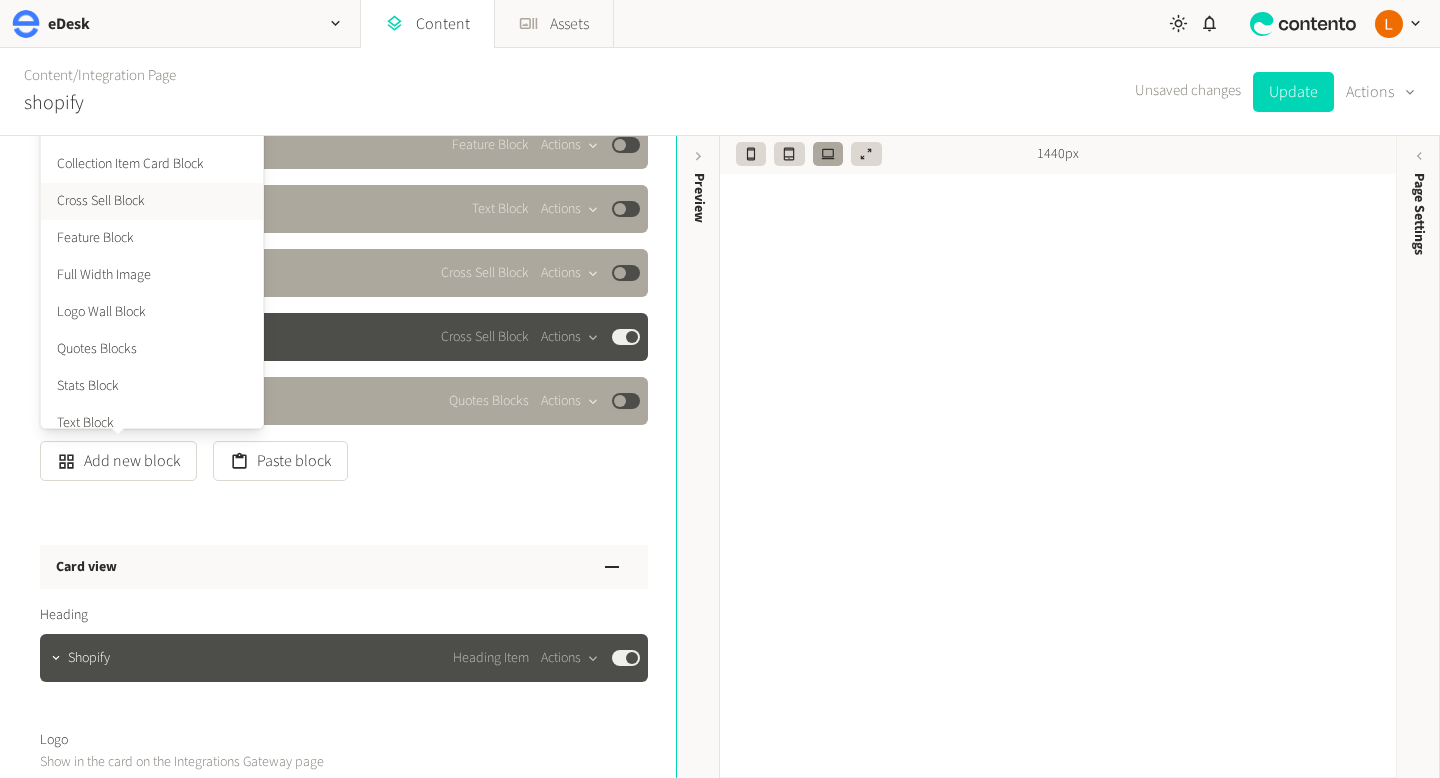 scroll, scrollTop: 124, scrollLeft: 0, axis: vertical 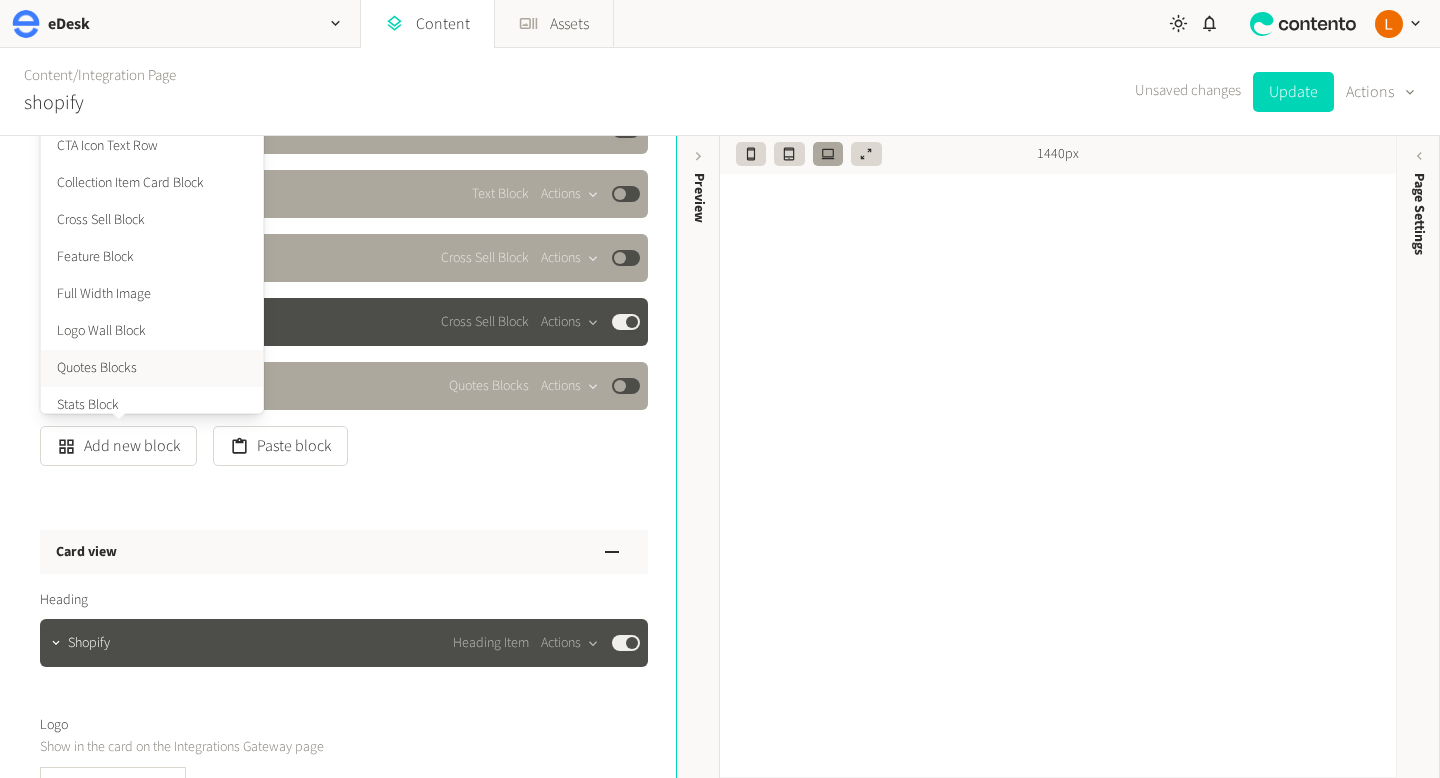 click on "Quotes Blocks" 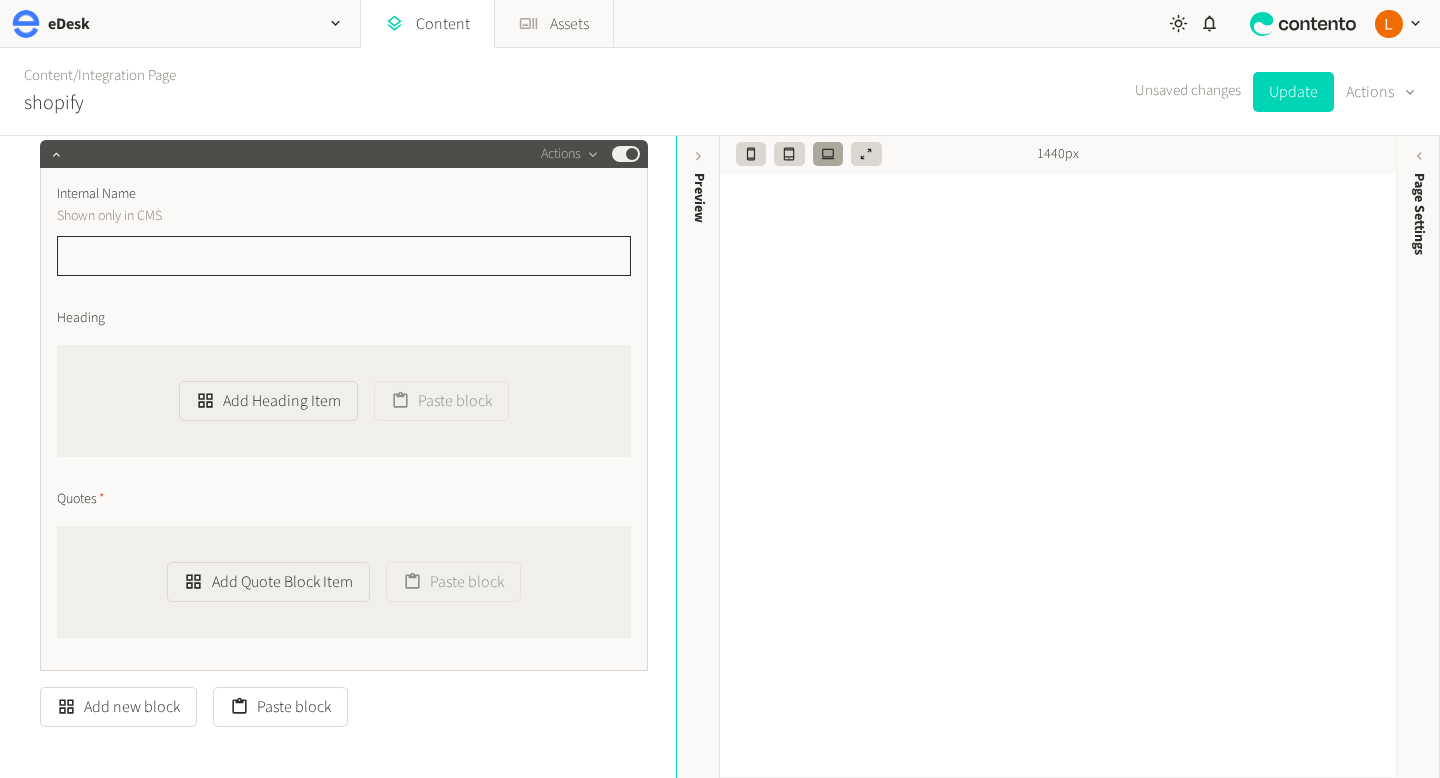 scroll, scrollTop: 1328, scrollLeft: 0, axis: vertical 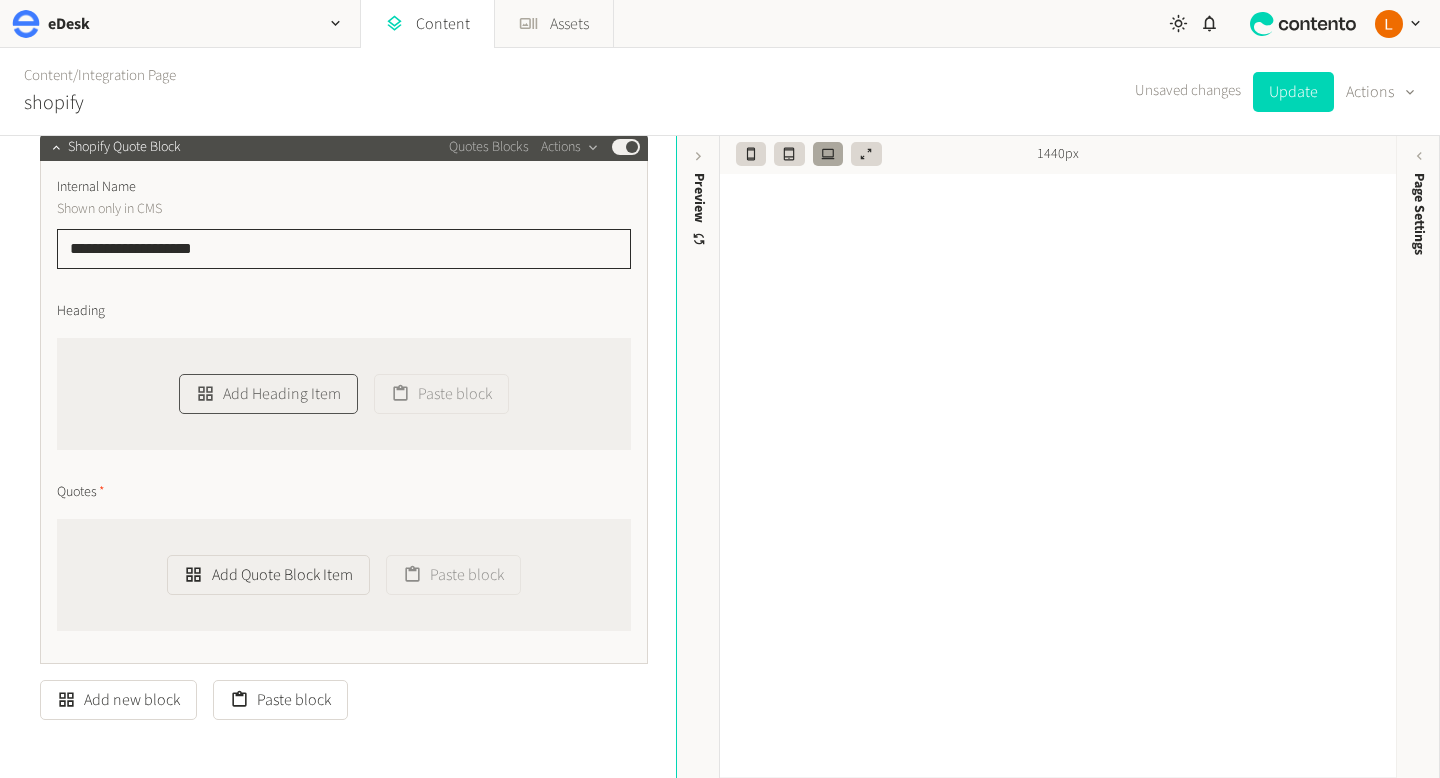 type on "**********" 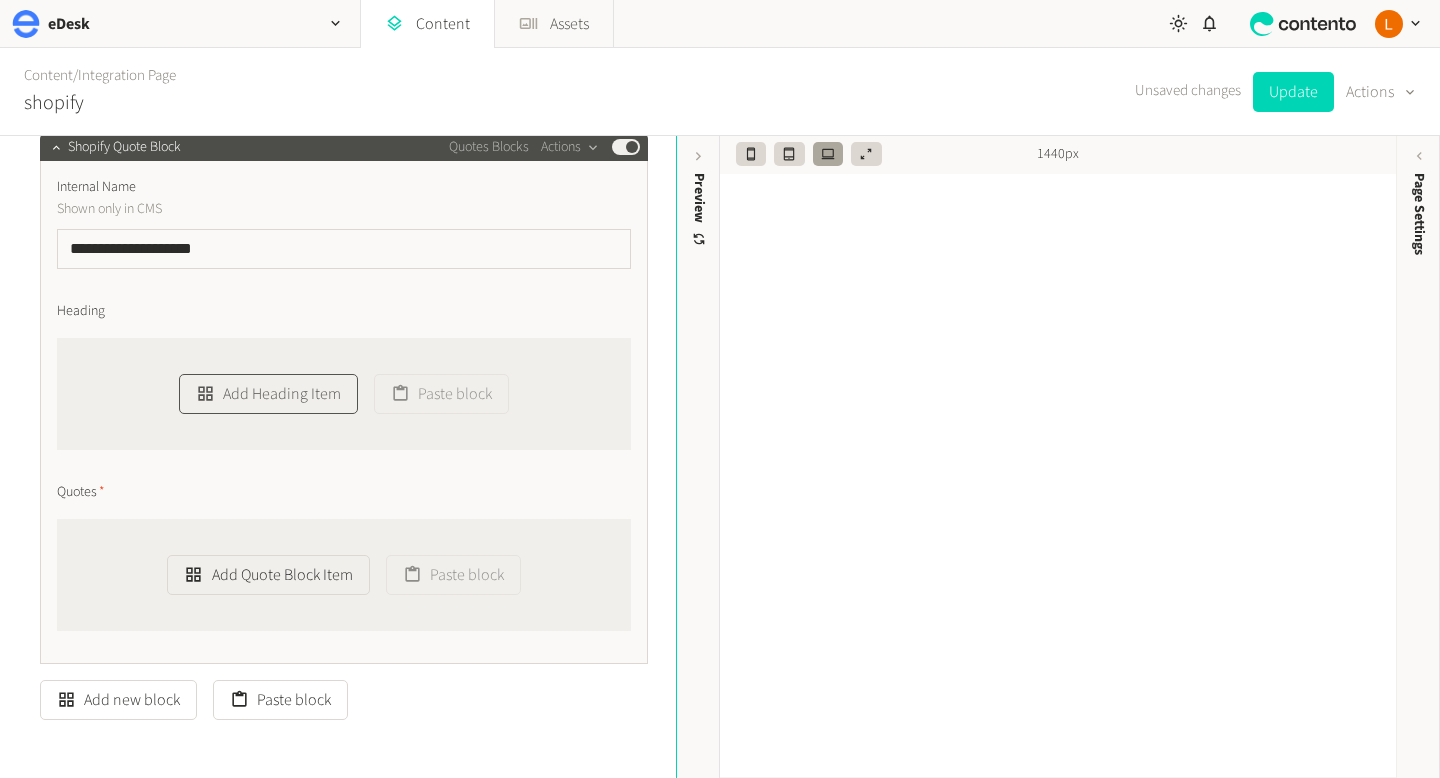 click on "Add Heading Item" 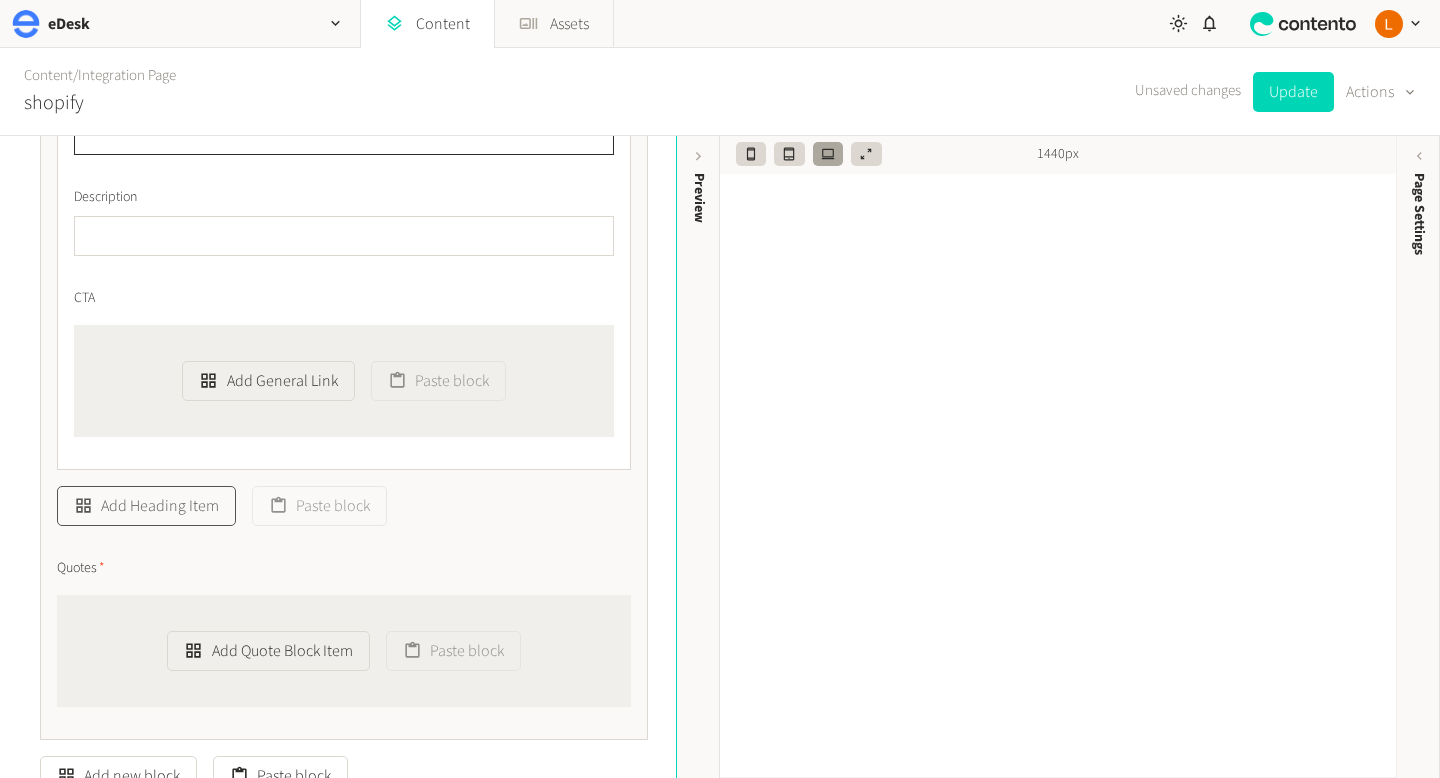 scroll, scrollTop: 1925, scrollLeft: 0, axis: vertical 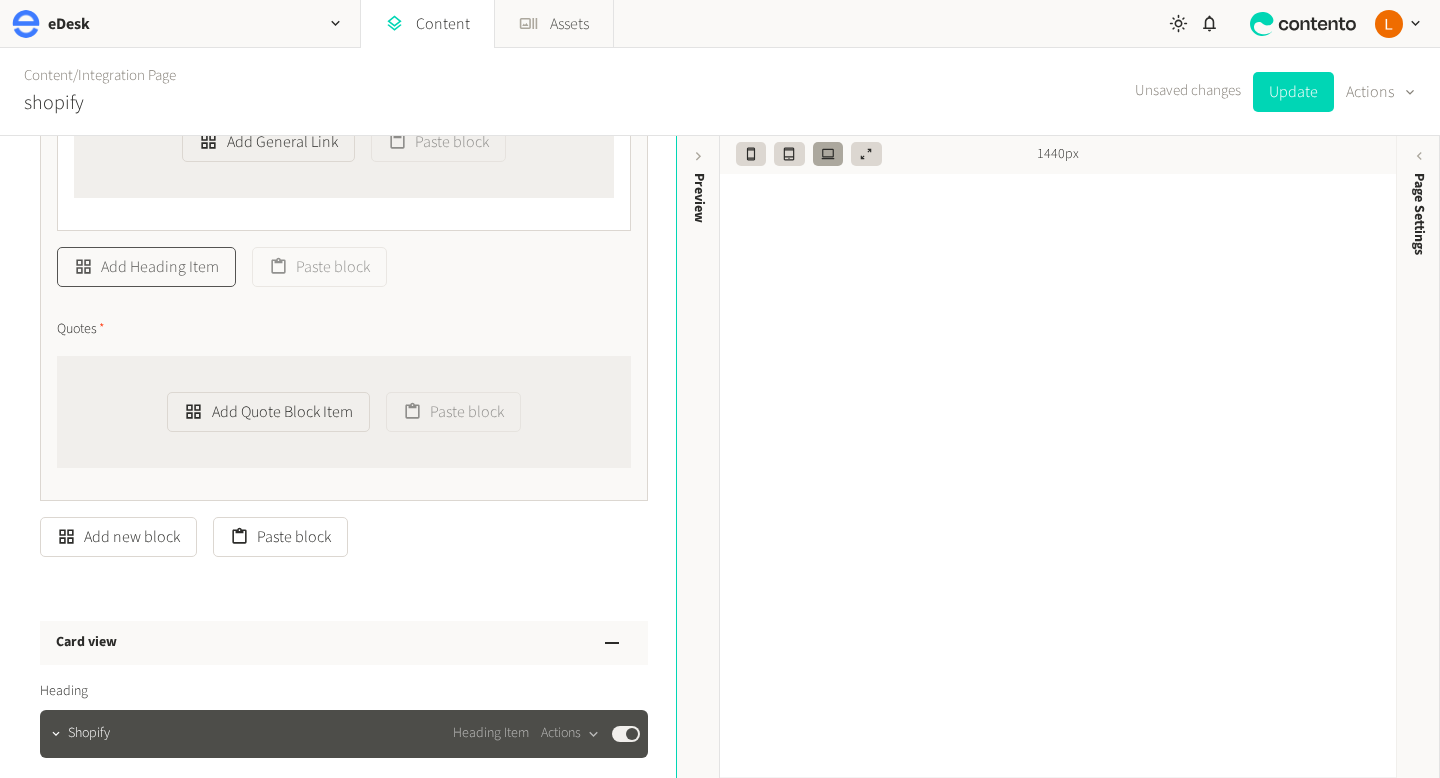 click on "Add Quote Block Item" 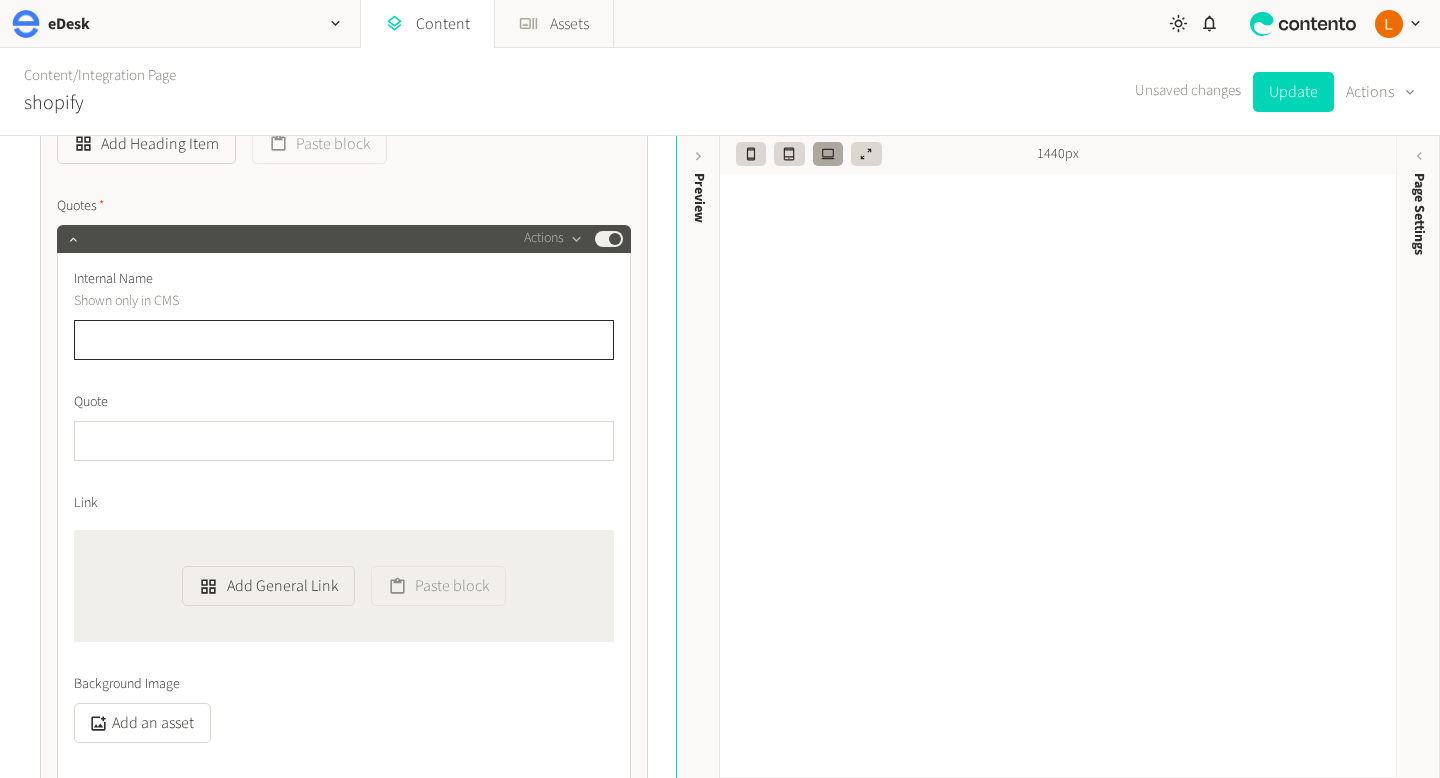 scroll, scrollTop: 2102, scrollLeft: 0, axis: vertical 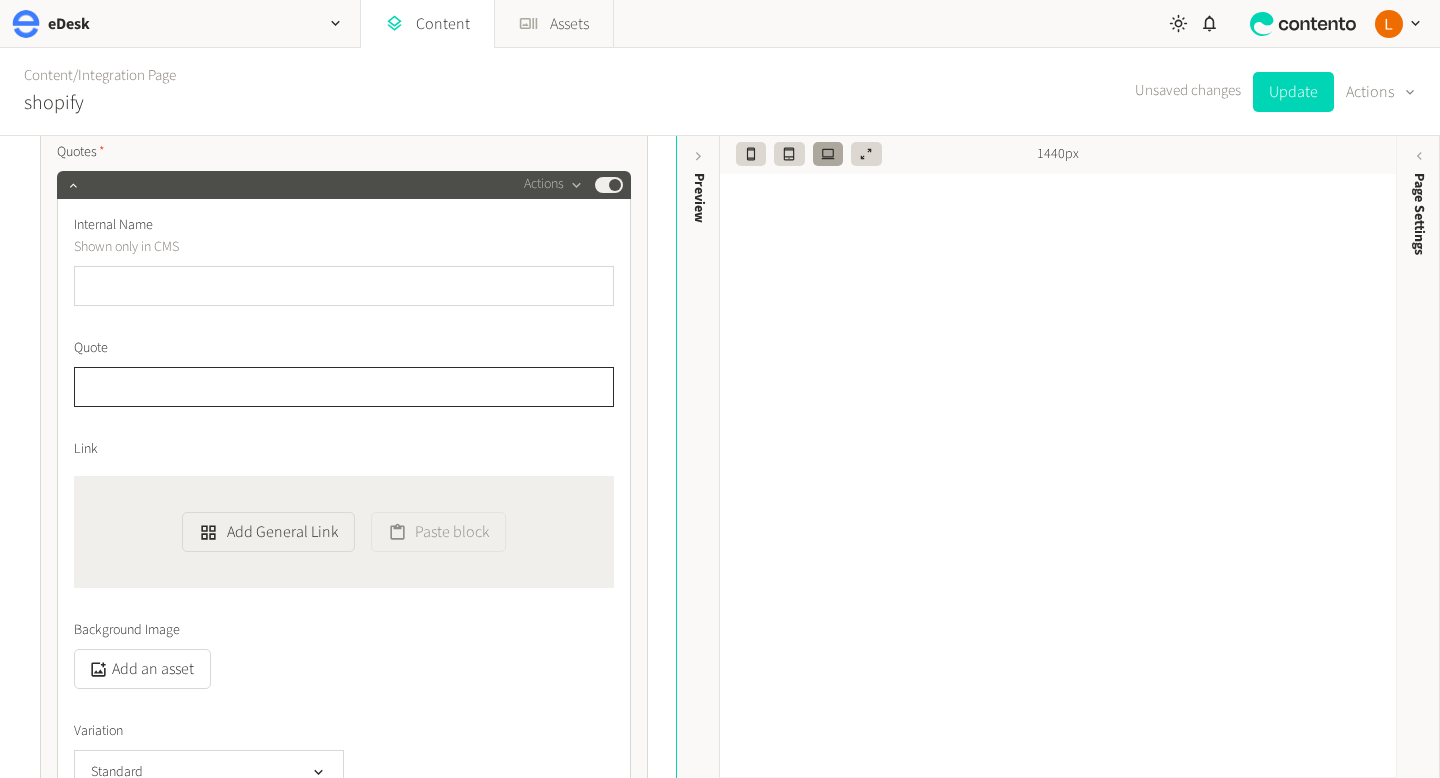 click 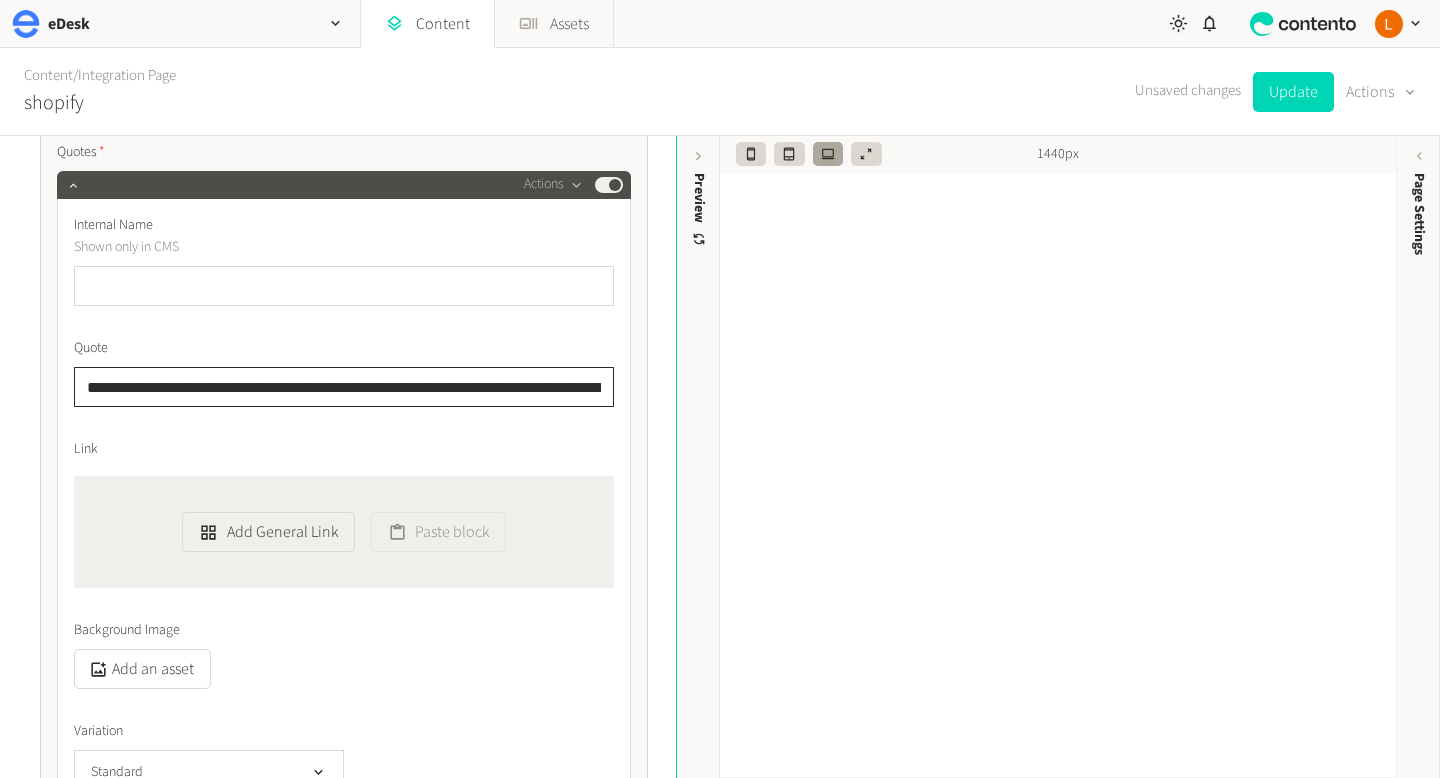 scroll, scrollTop: 0, scrollLeft: 702, axis: horizontal 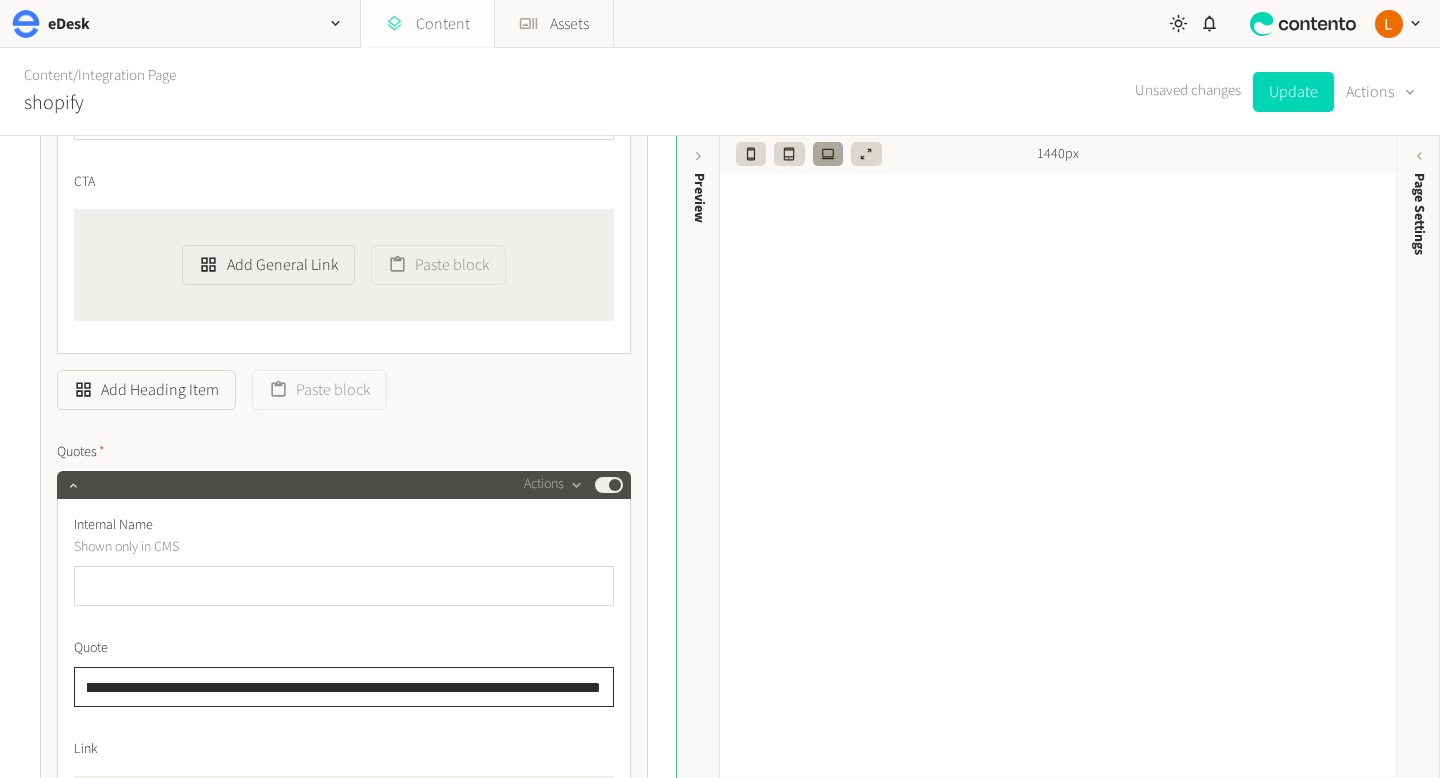 type on "**********" 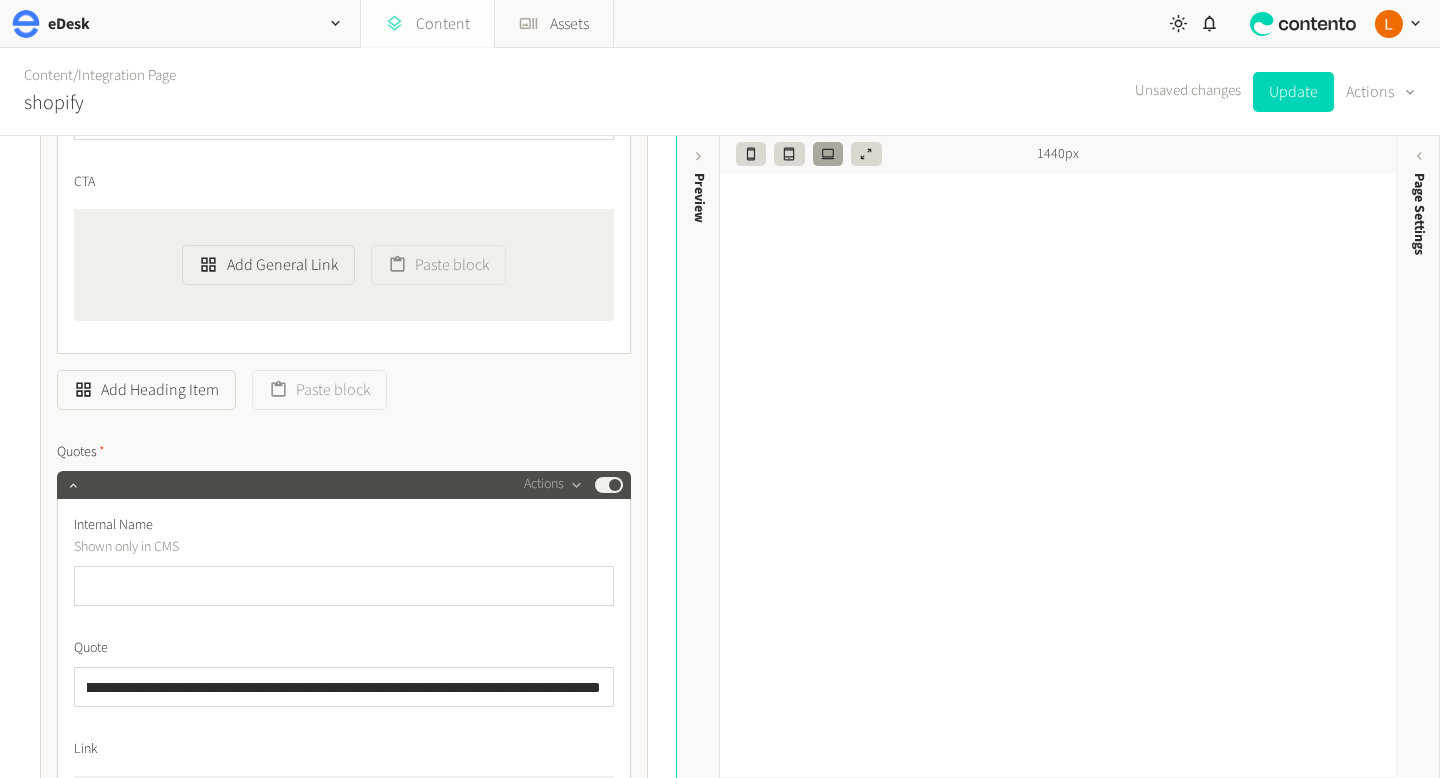 scroll, scrollTop: 0, scrollLeft: 0, axis: both 